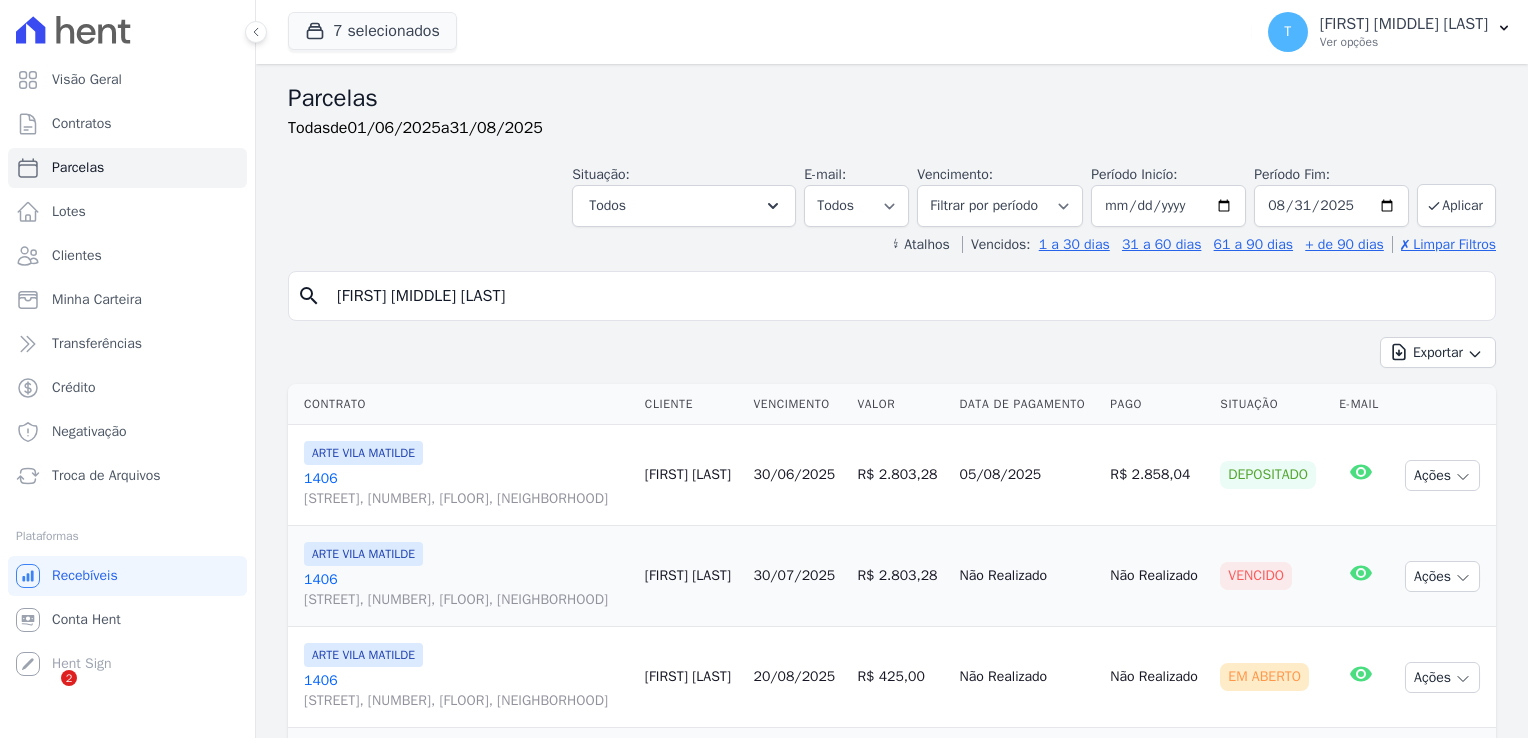 select 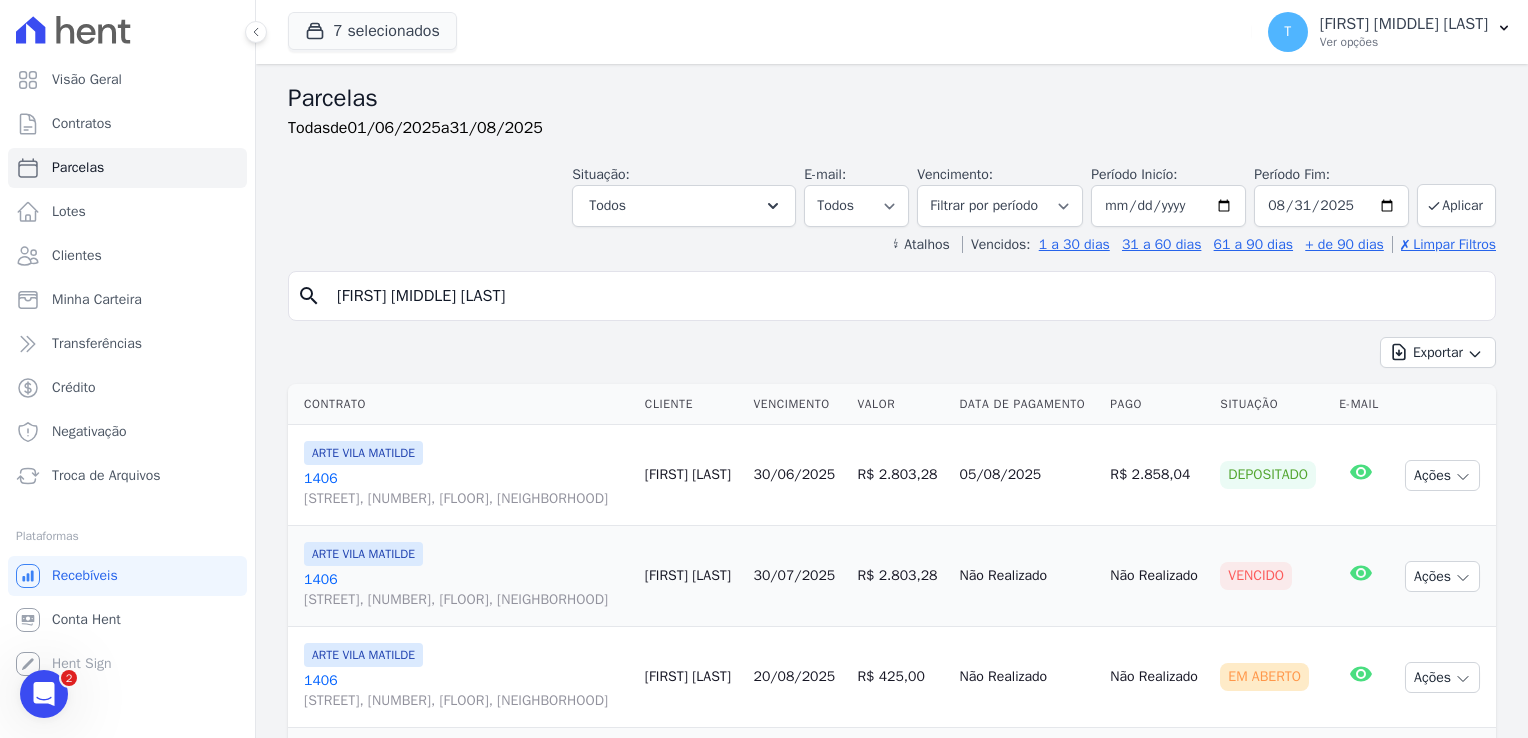 scroll, scrollTop: 0, scrollLeft: 0, axis: both 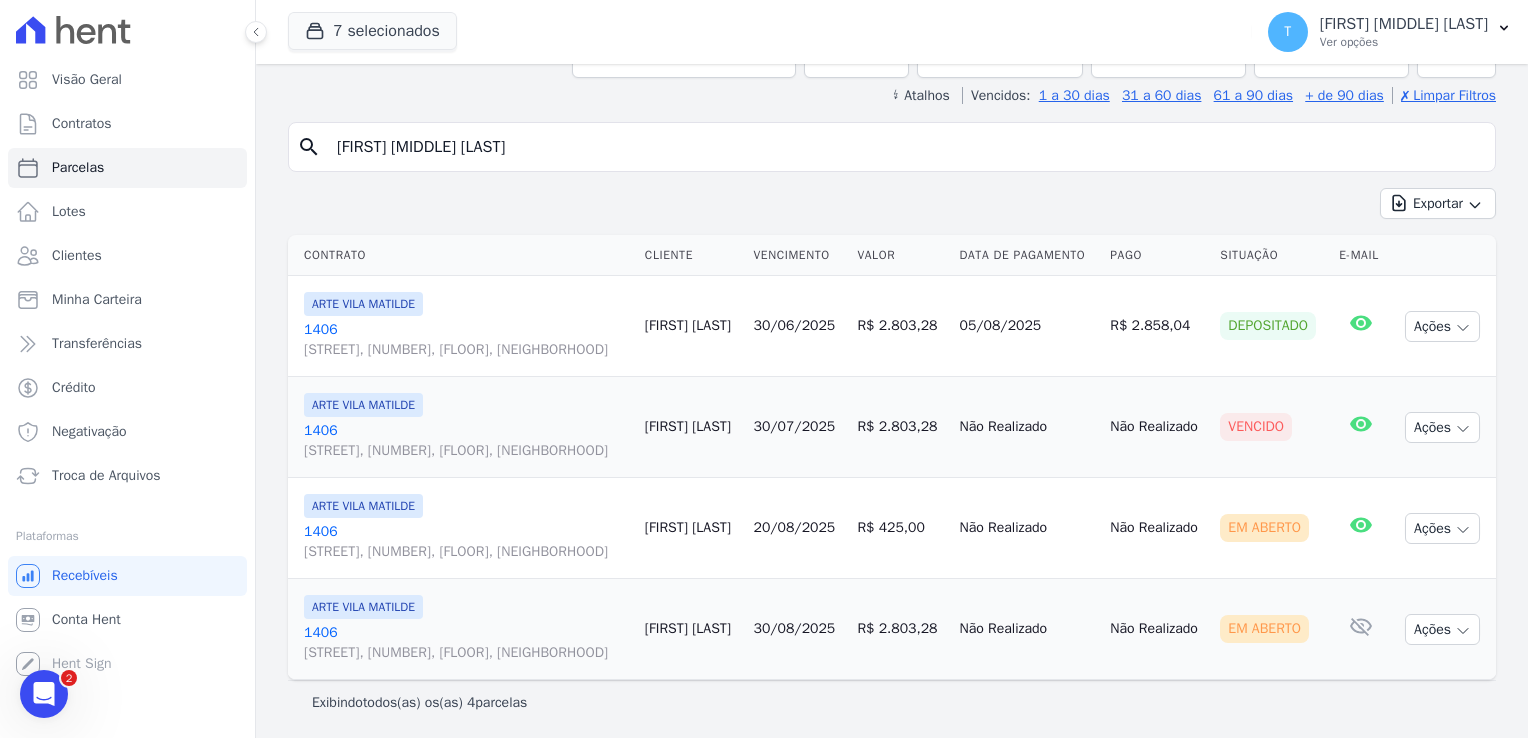 drag, startPoint x: 617, startPoint y: 146, endPoint x: 325, endPoint y: 134, distance: 292.24646 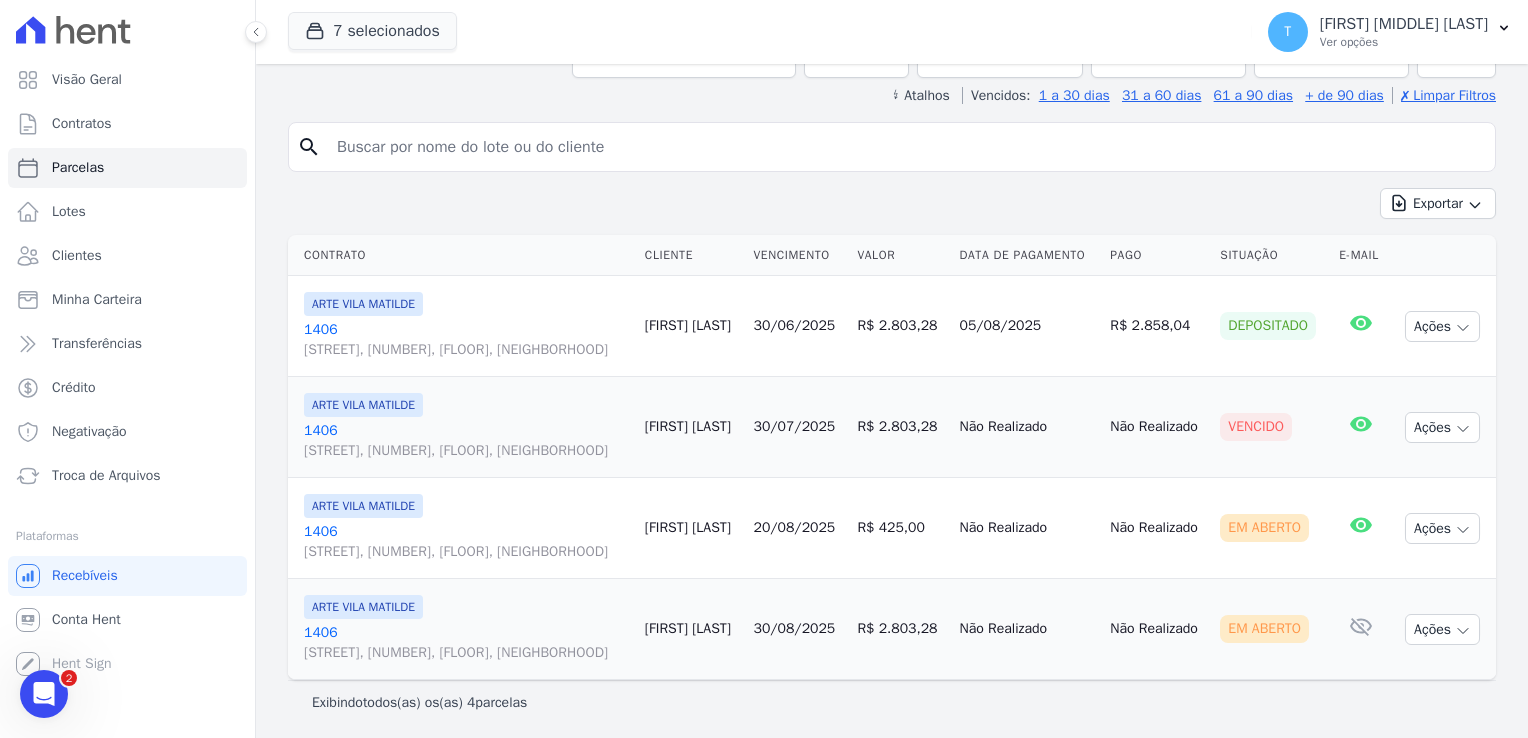 paste on "Jessica Queiroz Pereira" 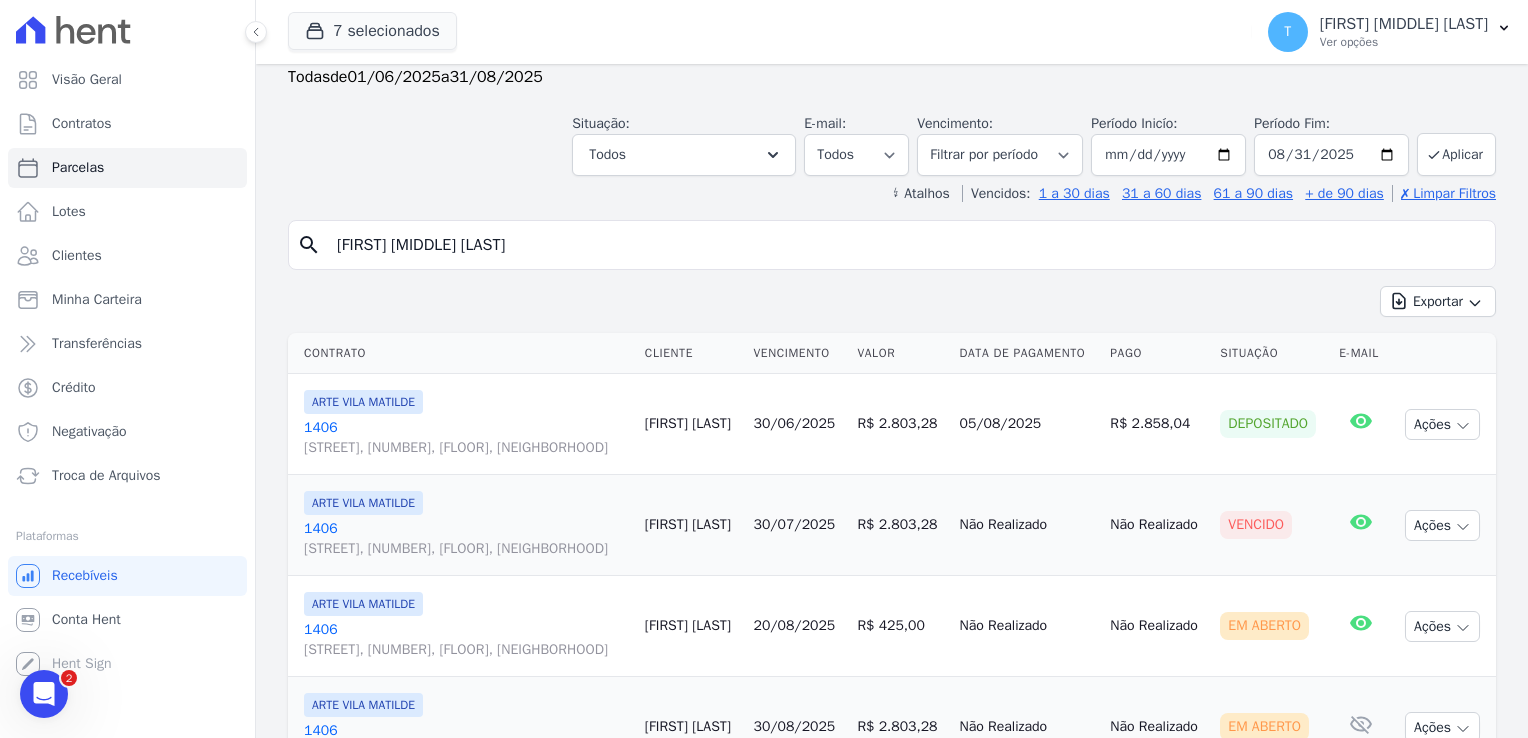 scroll, scrollTop: 49, scrollLeft: 0, axis: vertical 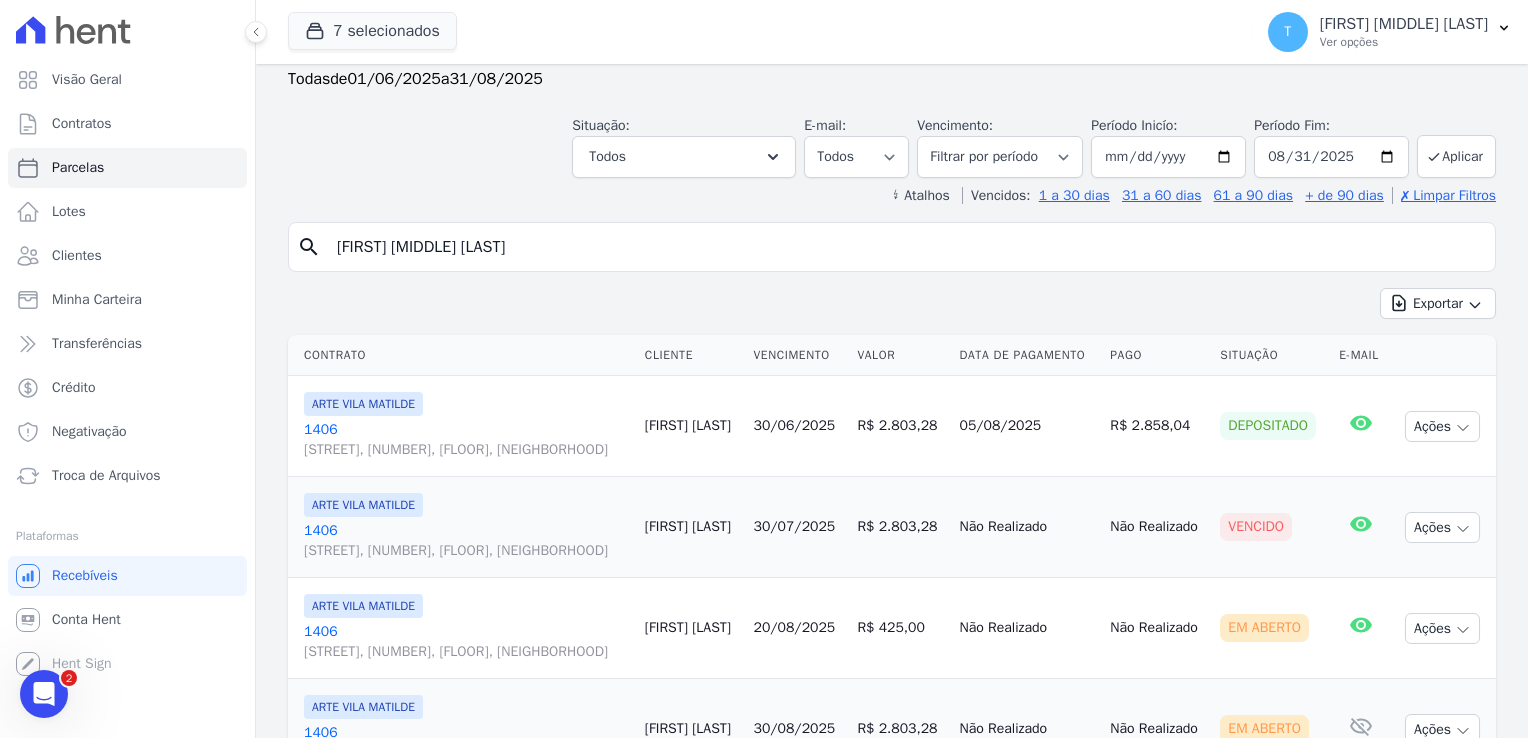 type on "Jessica Queiroz Pereira" 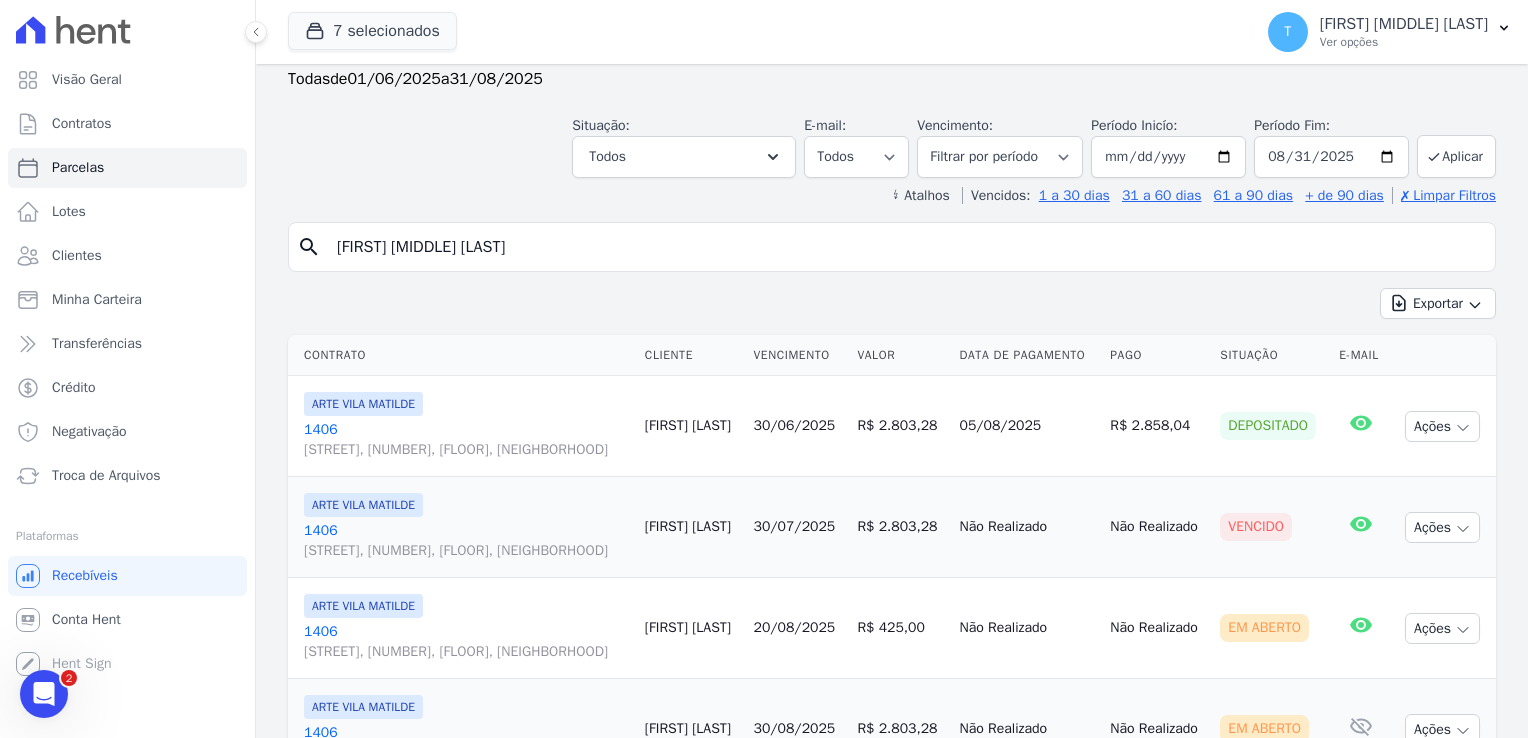 select 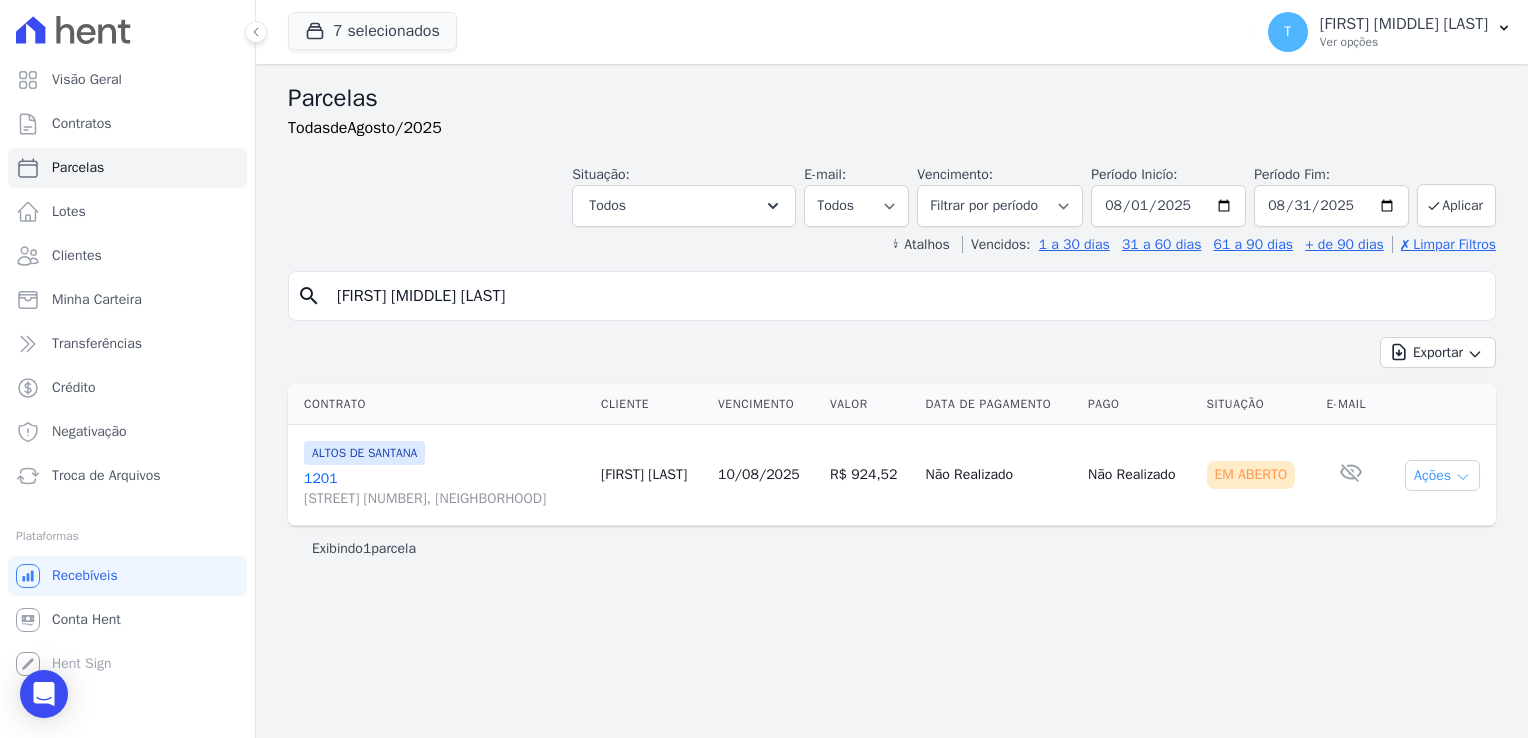 click 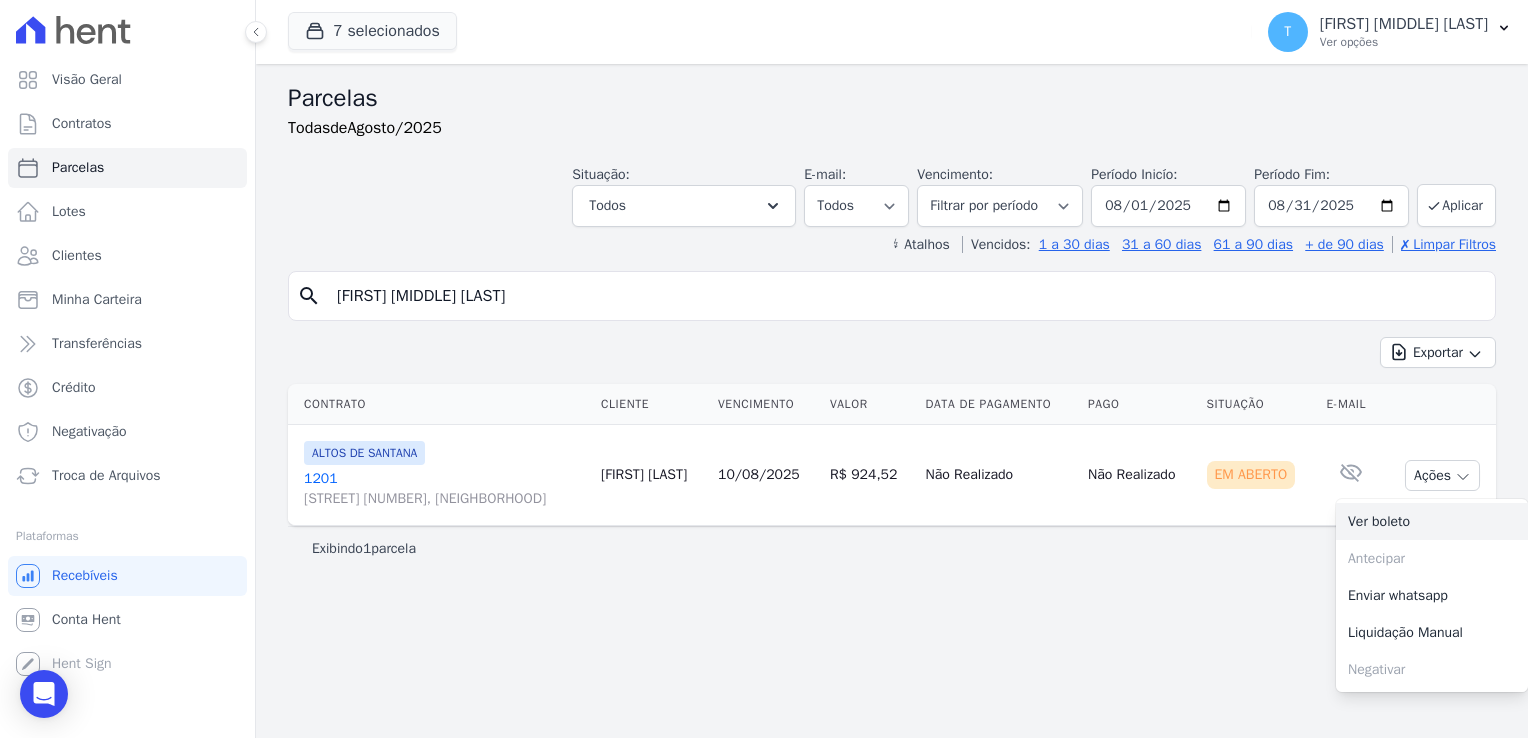 click on "Ver boleto" at bounding box center (1432, 521) 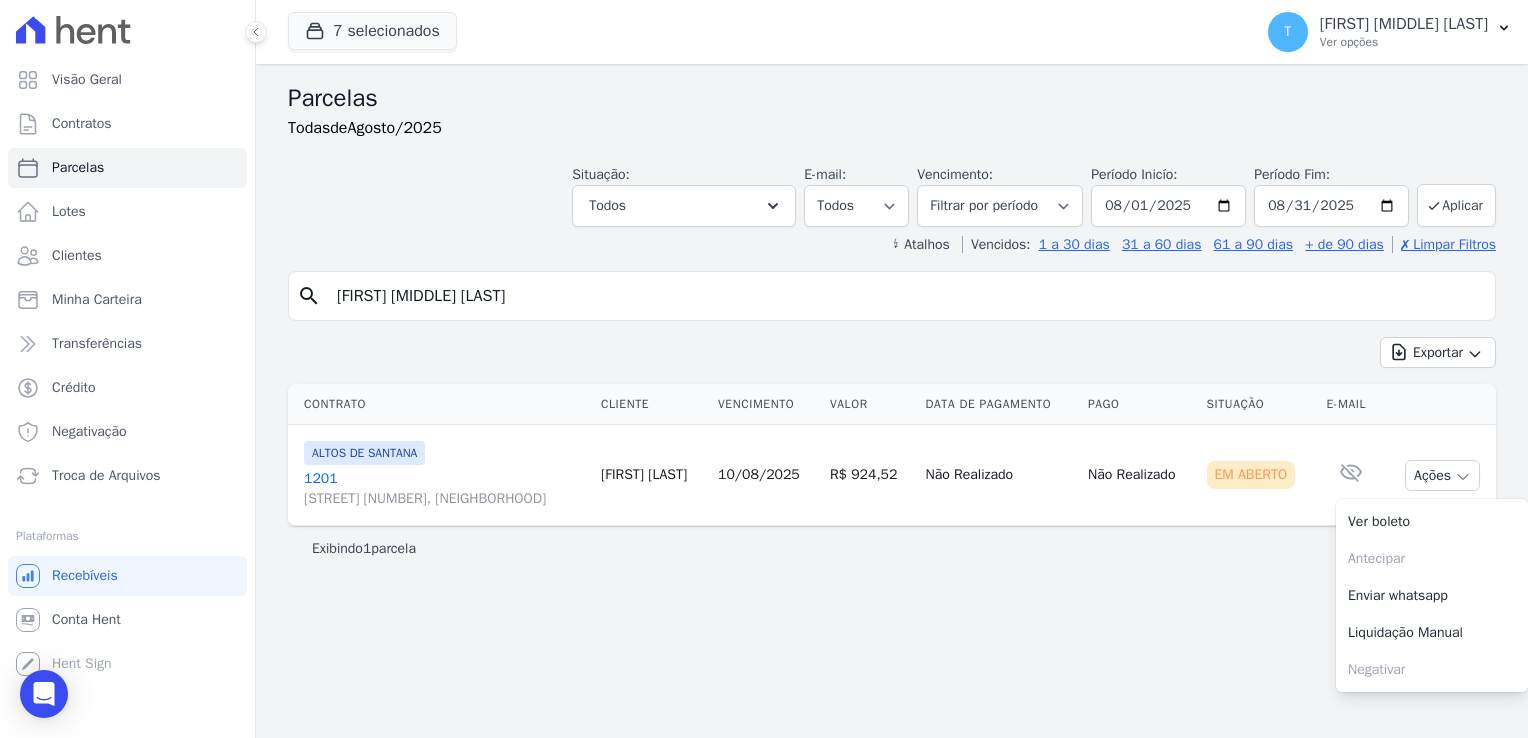 drag, startPoint x: 525, startPoint y: 303, endPoint x: 265, endPoint y: 300, distance: 260.0173 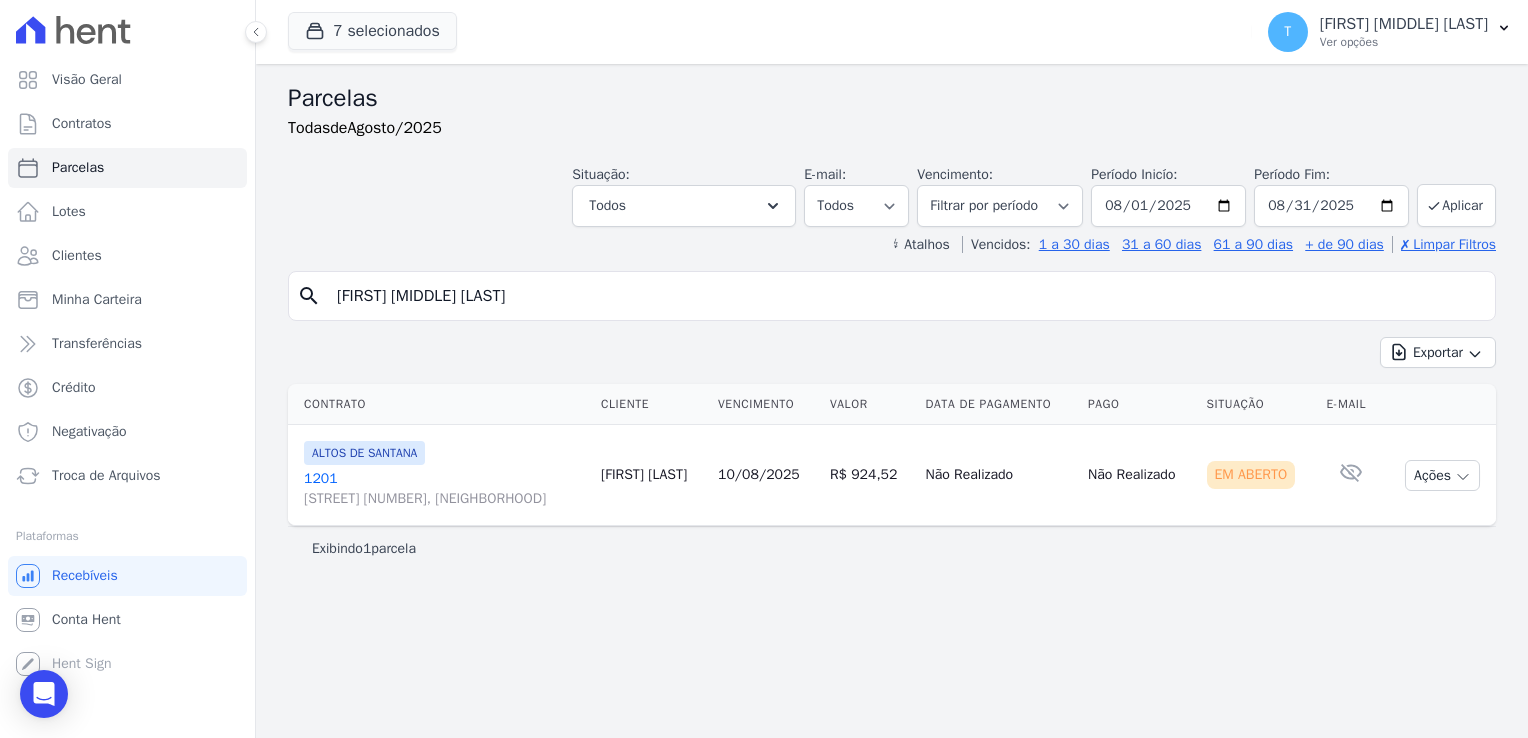 paste on "Erejonso Lima Silv" 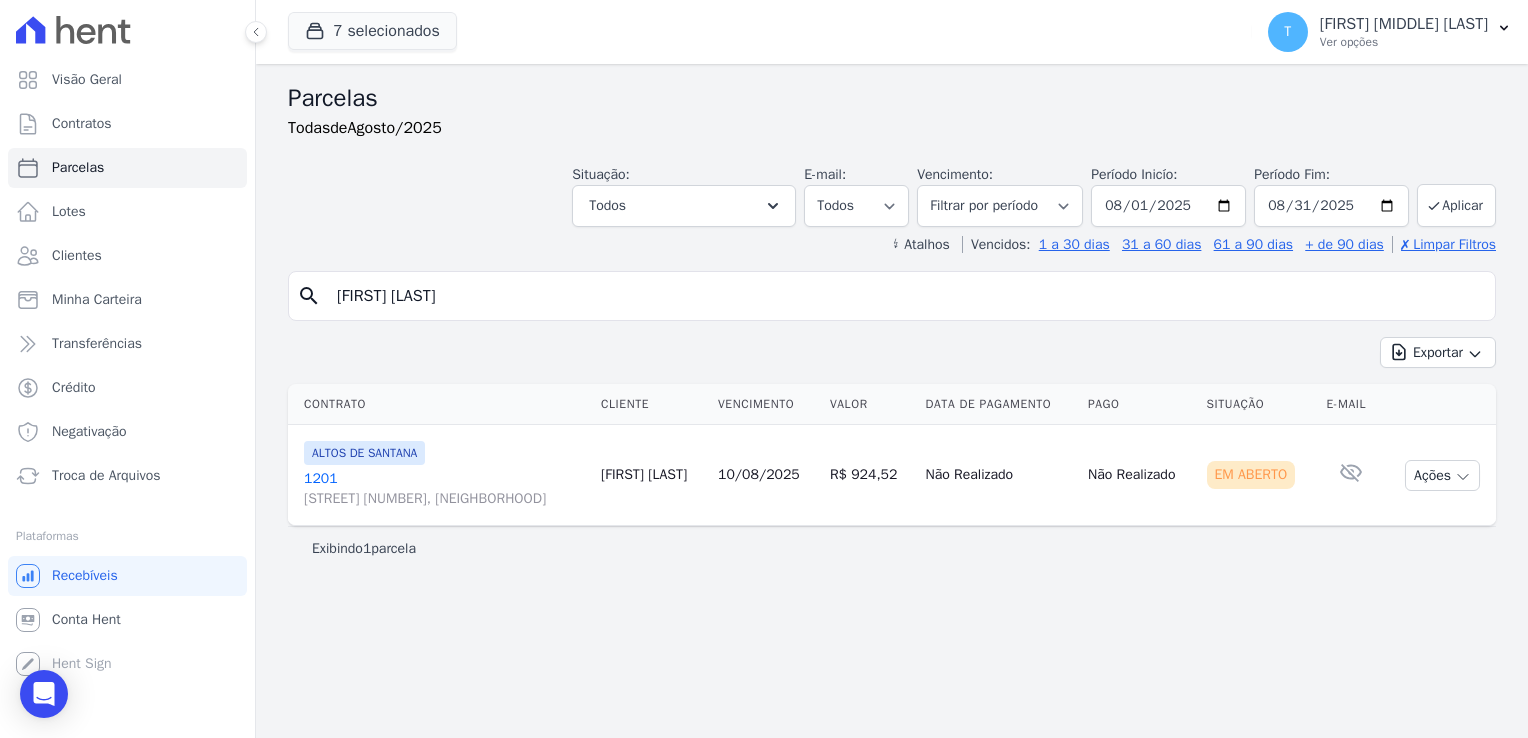 type on "[FIRST] [LAST]" 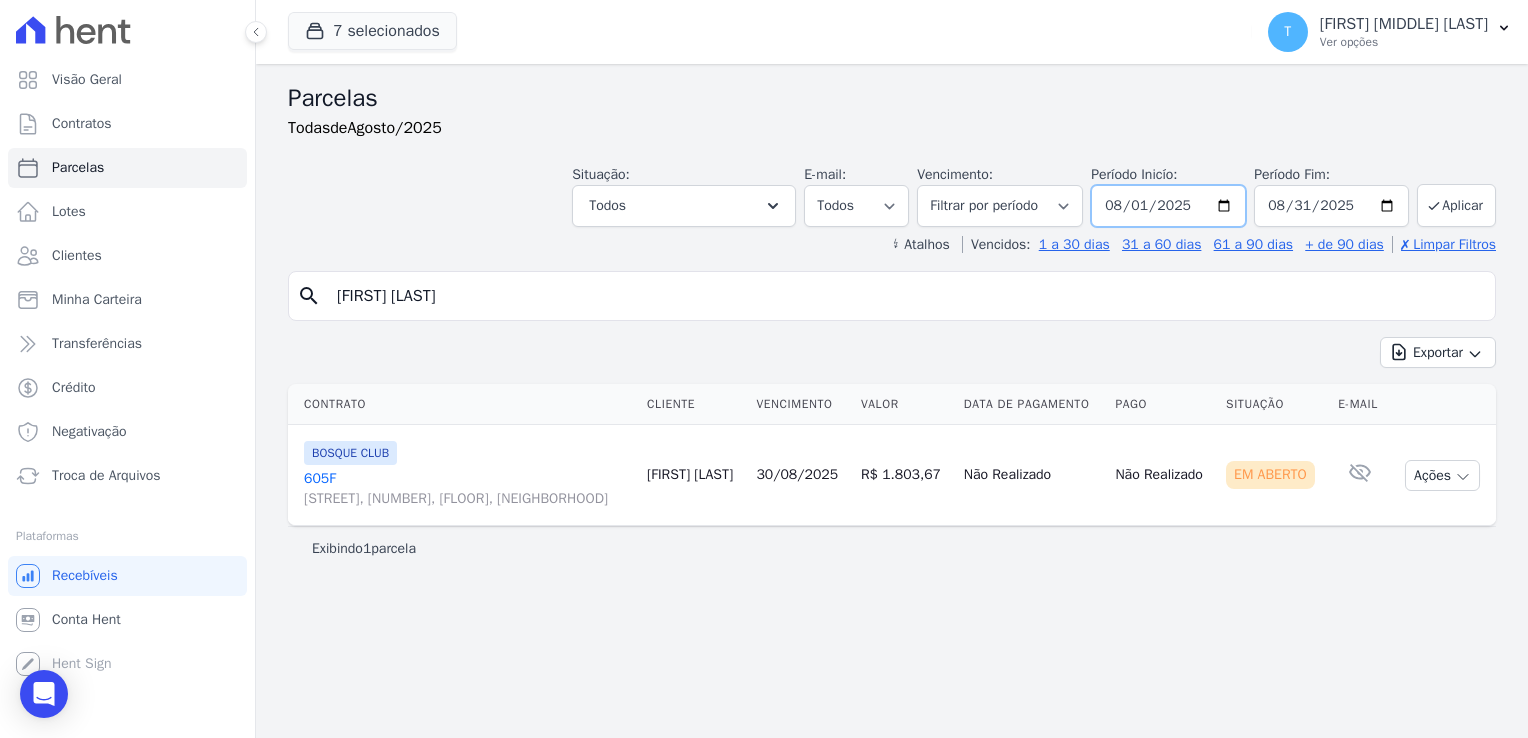 click on "2025-08-01" at bounding box center [1168, 206] 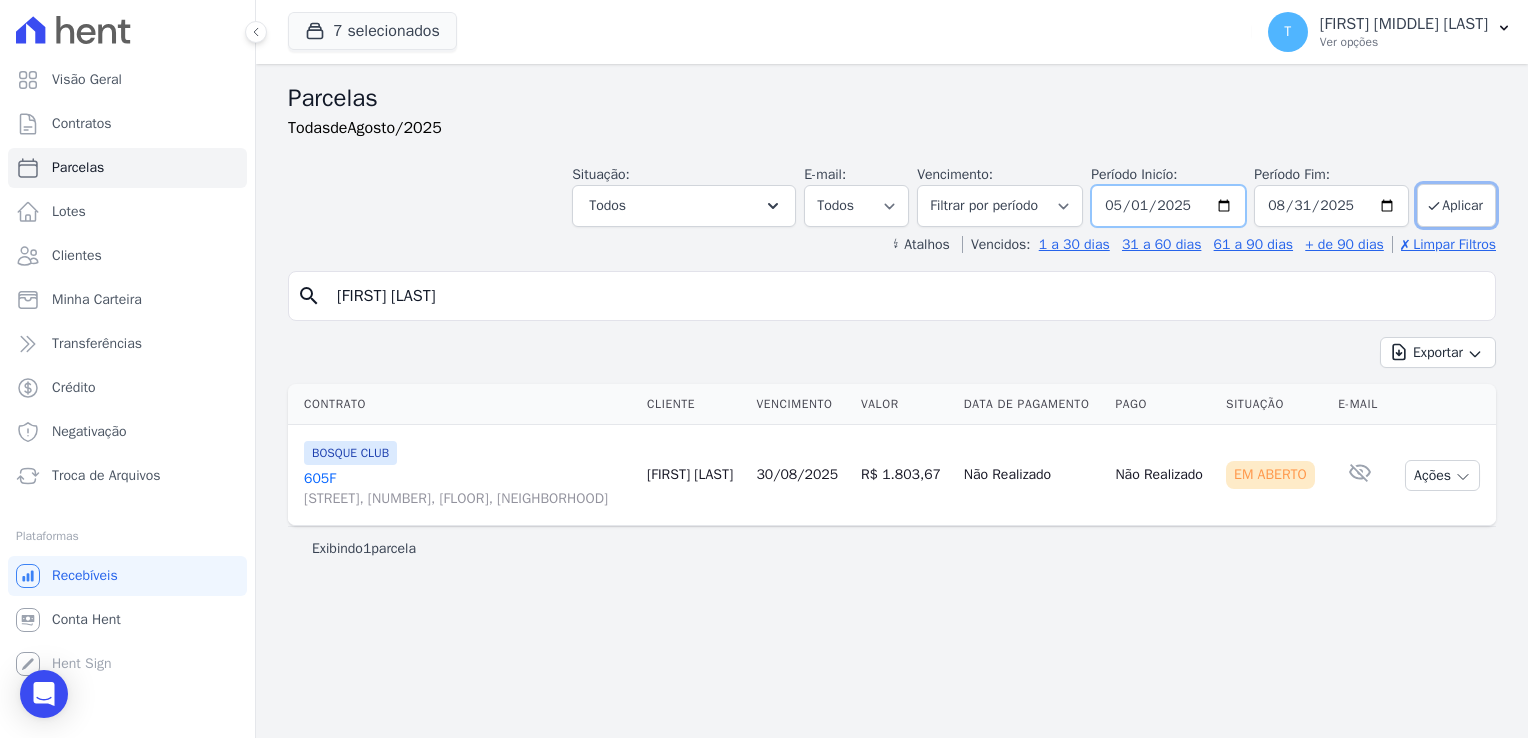 type on "2025-05-01" 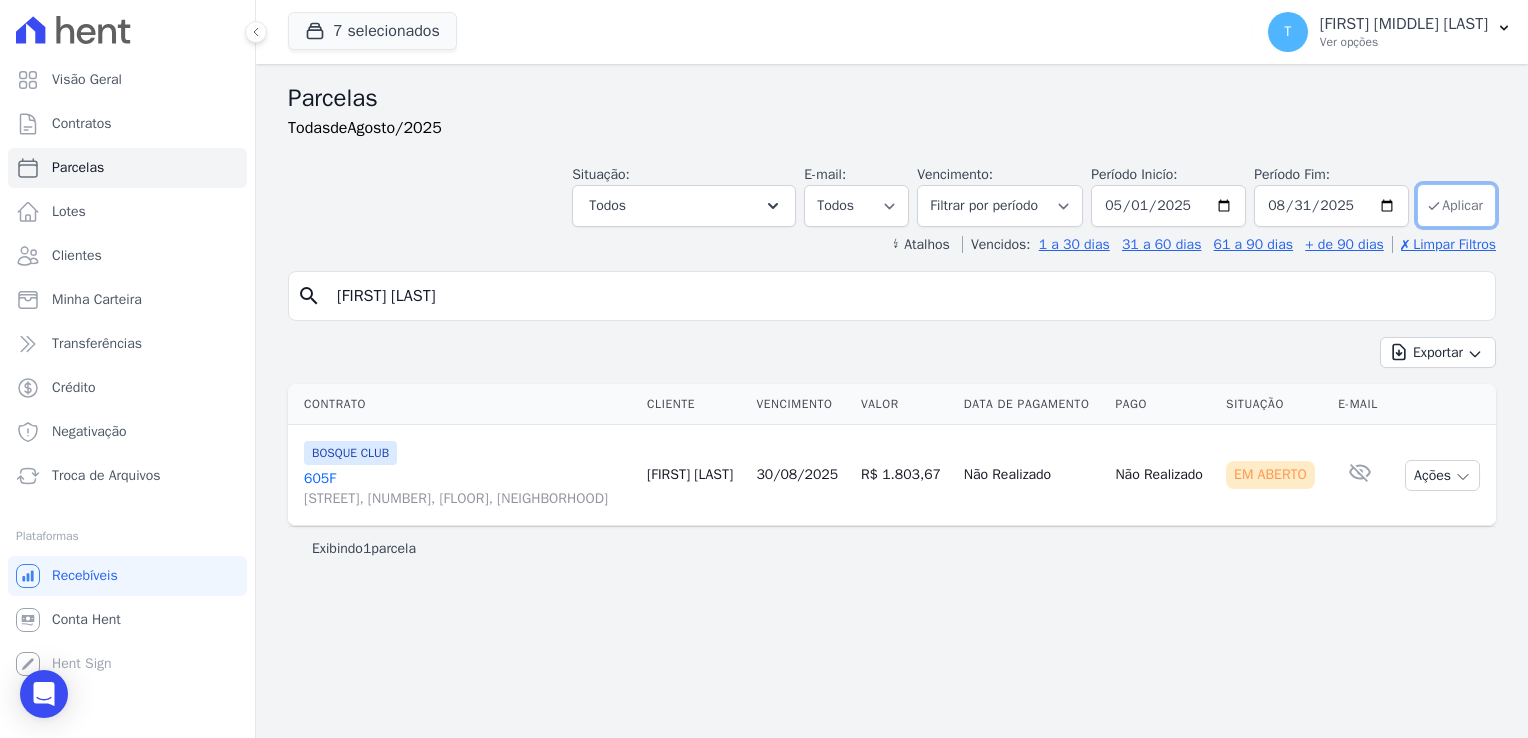 click on "Aplicar" at bounding box center [1456, 205] 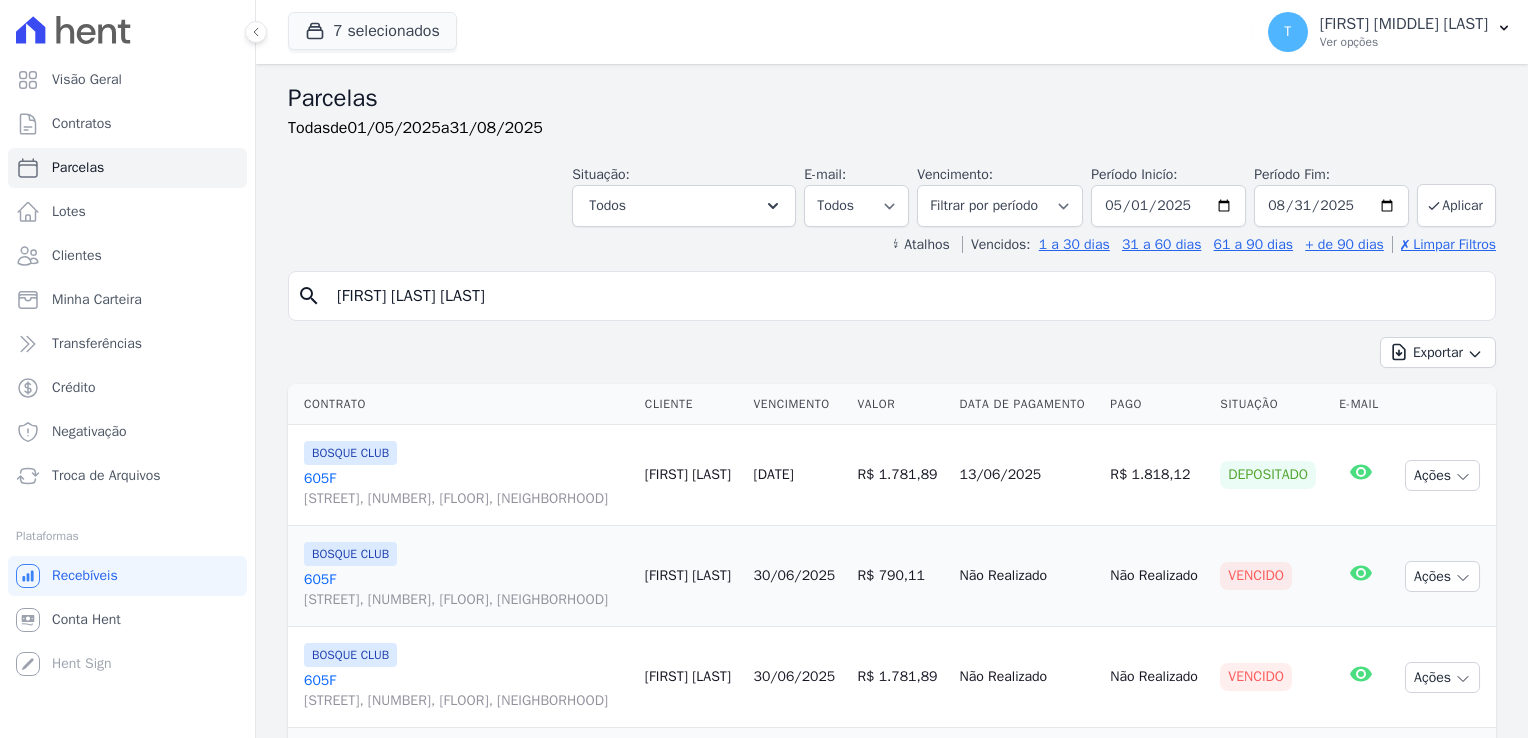 select 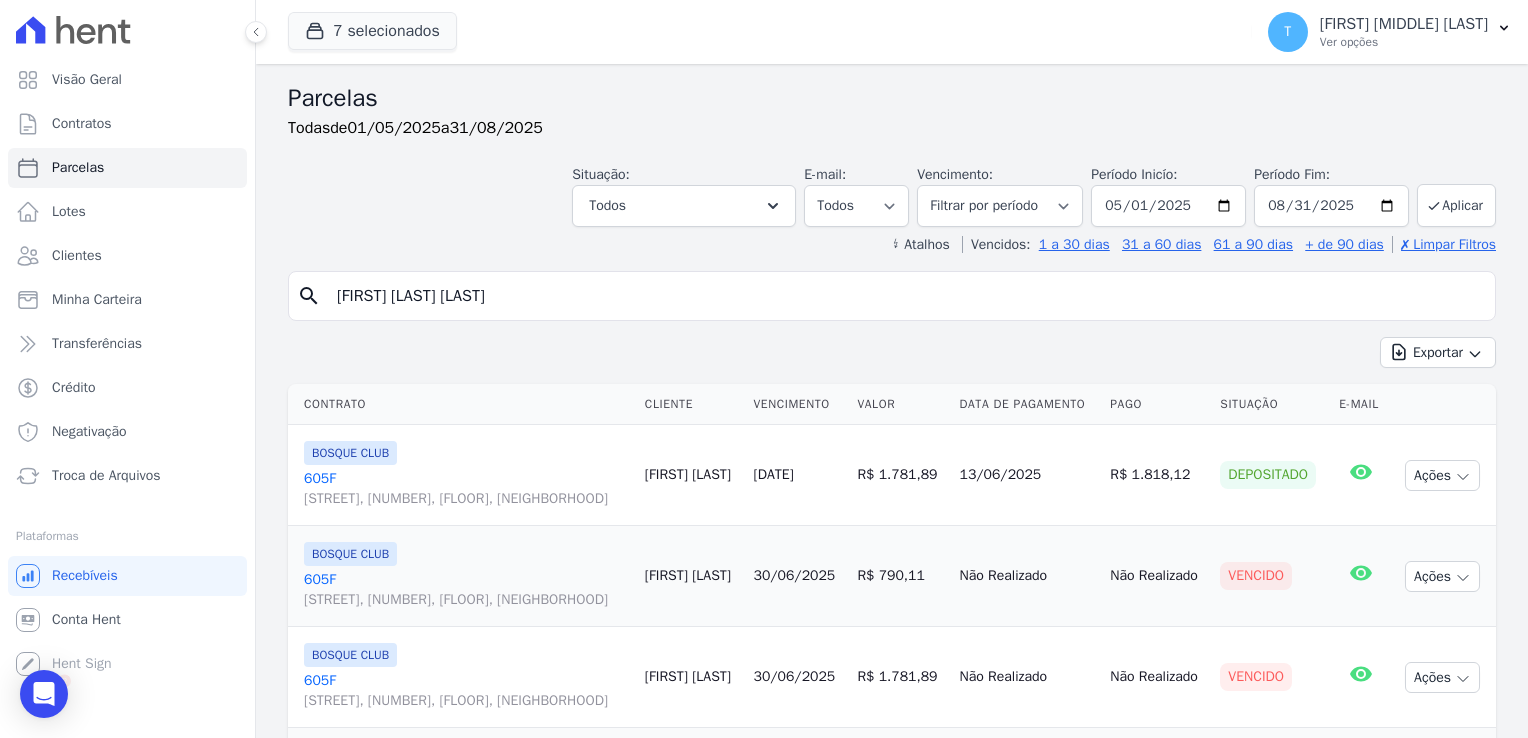 scroll, scrollTop: 100, scrollLeft: 0, axis: vertical 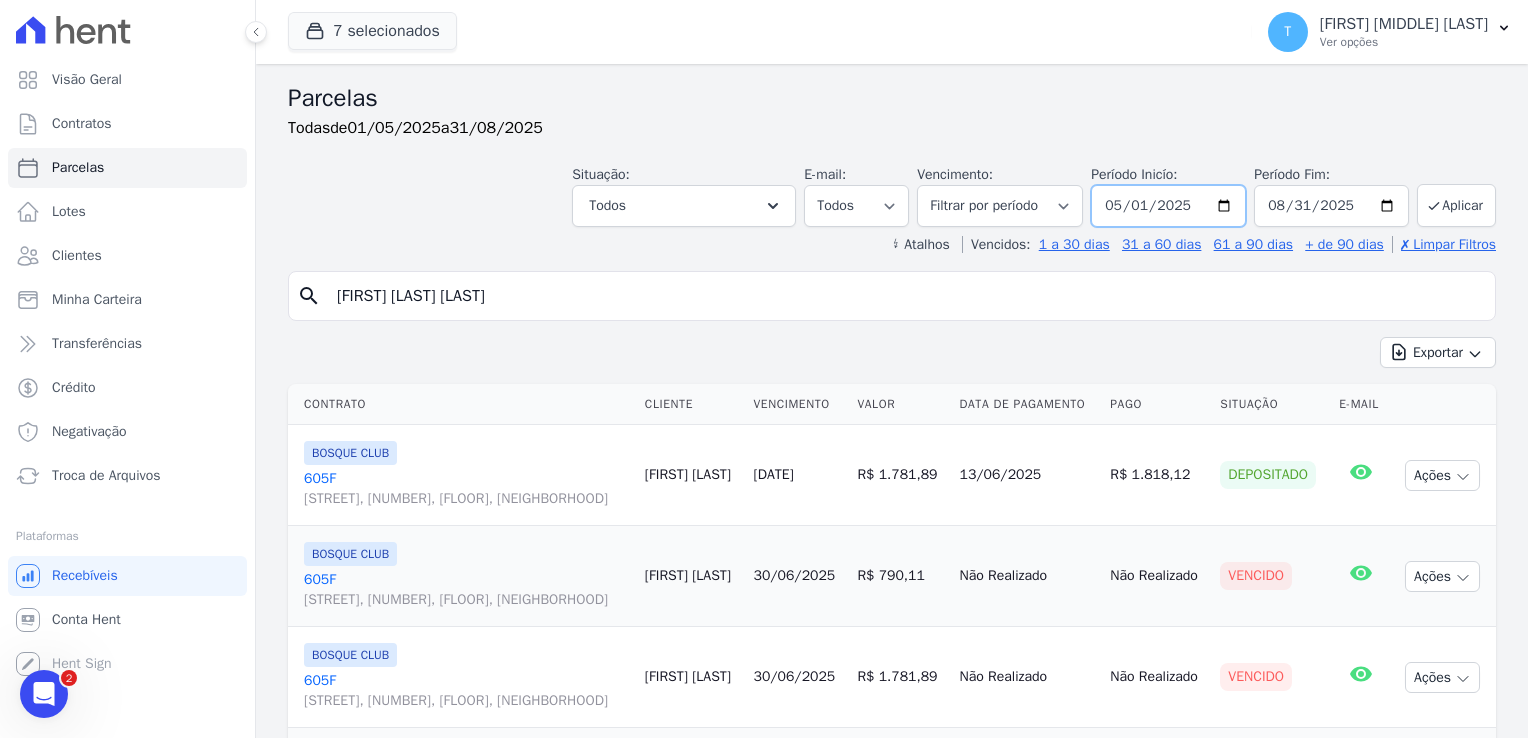 click on "2025-05-01" at bounding box center [1168, 206] 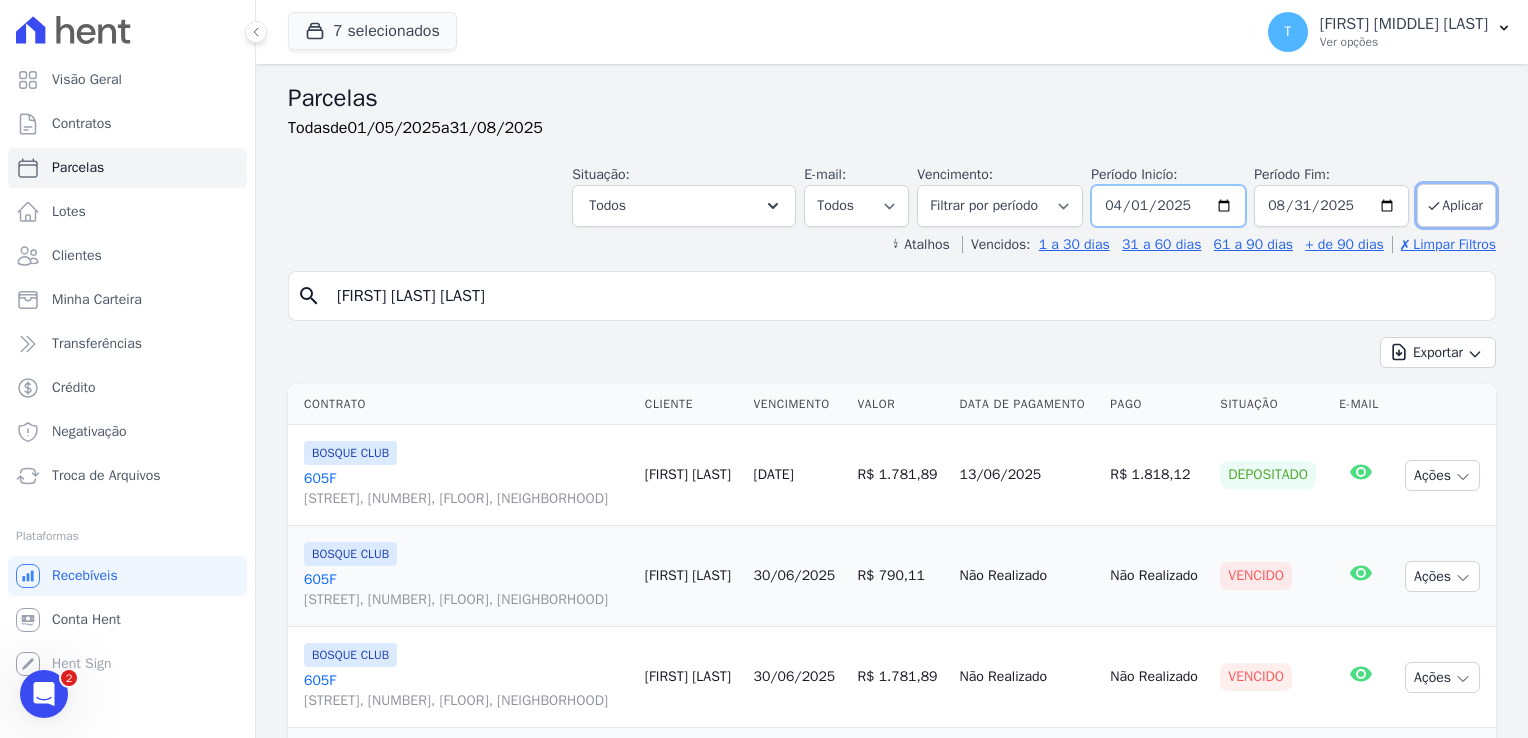 type on "2025-04-01" 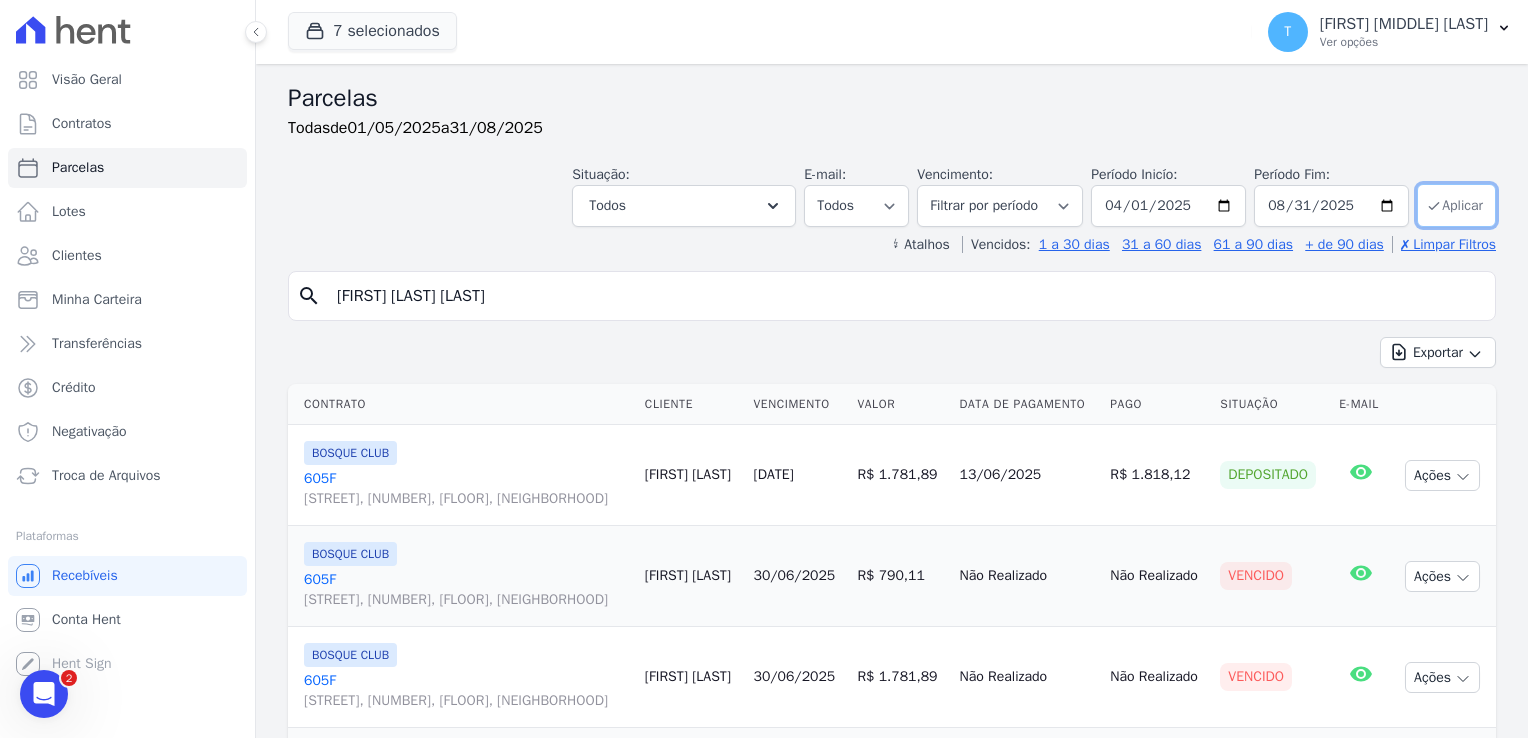 click on "Aplicar" at bounding box center (1456, 205) 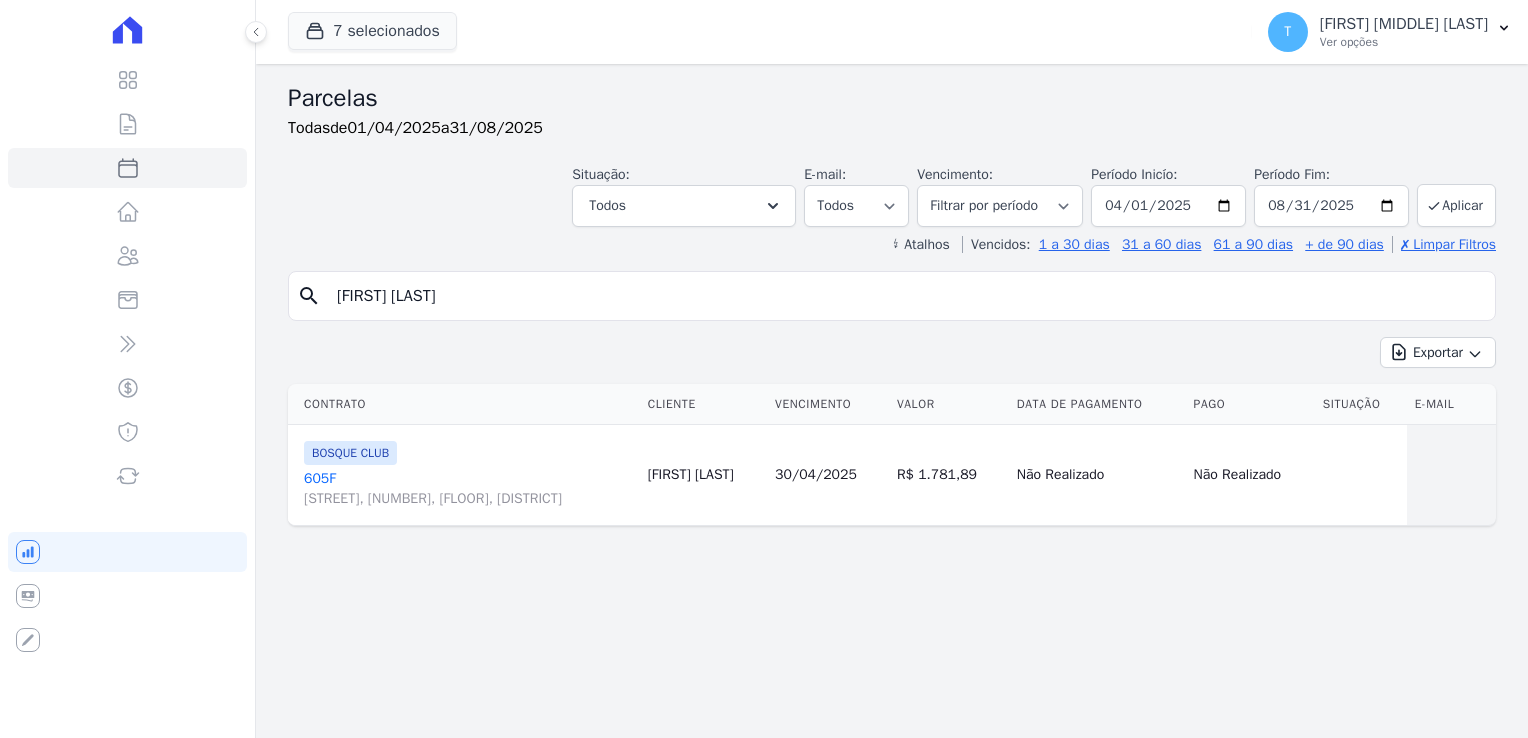 select 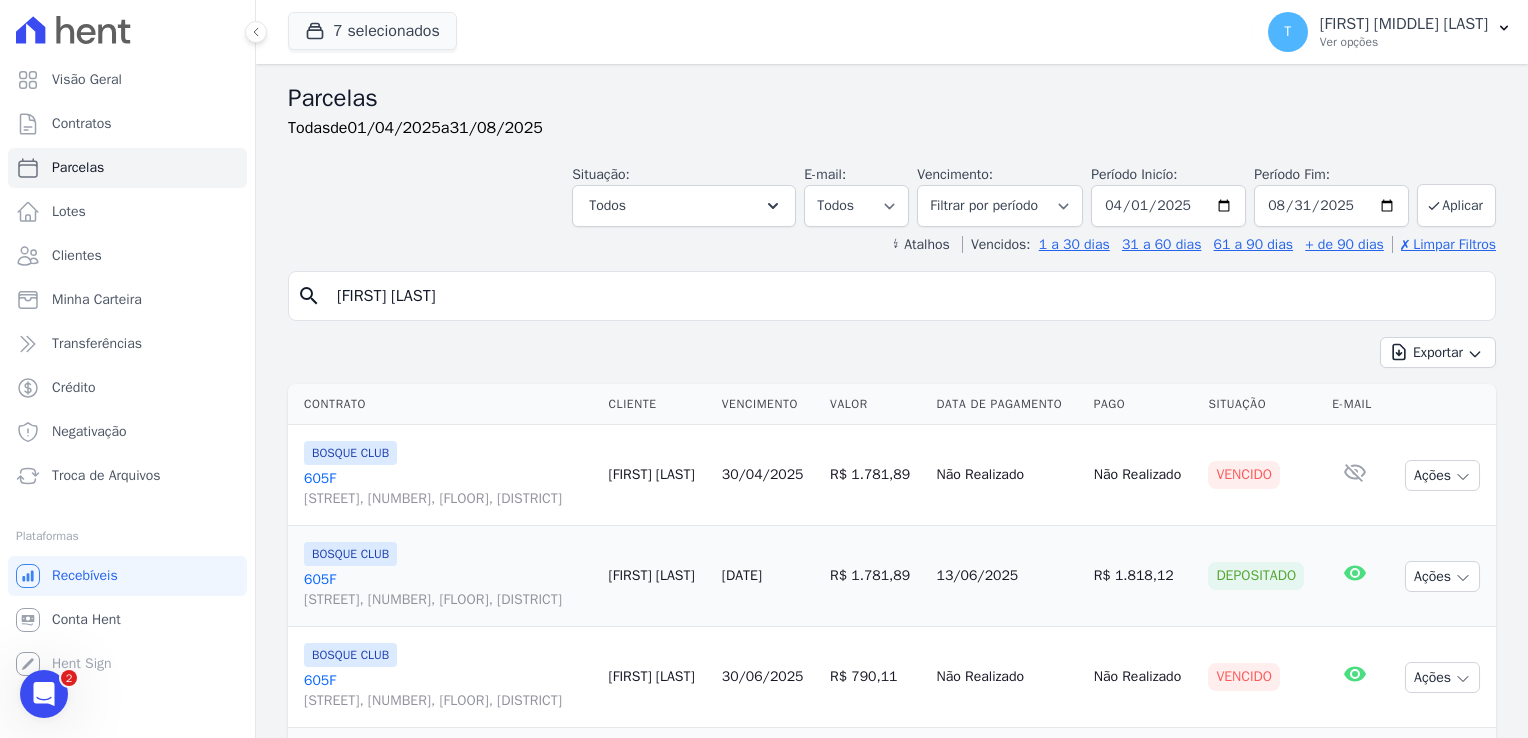 scroll, scrollTop: 0, scrollLeft: 0, axis: both 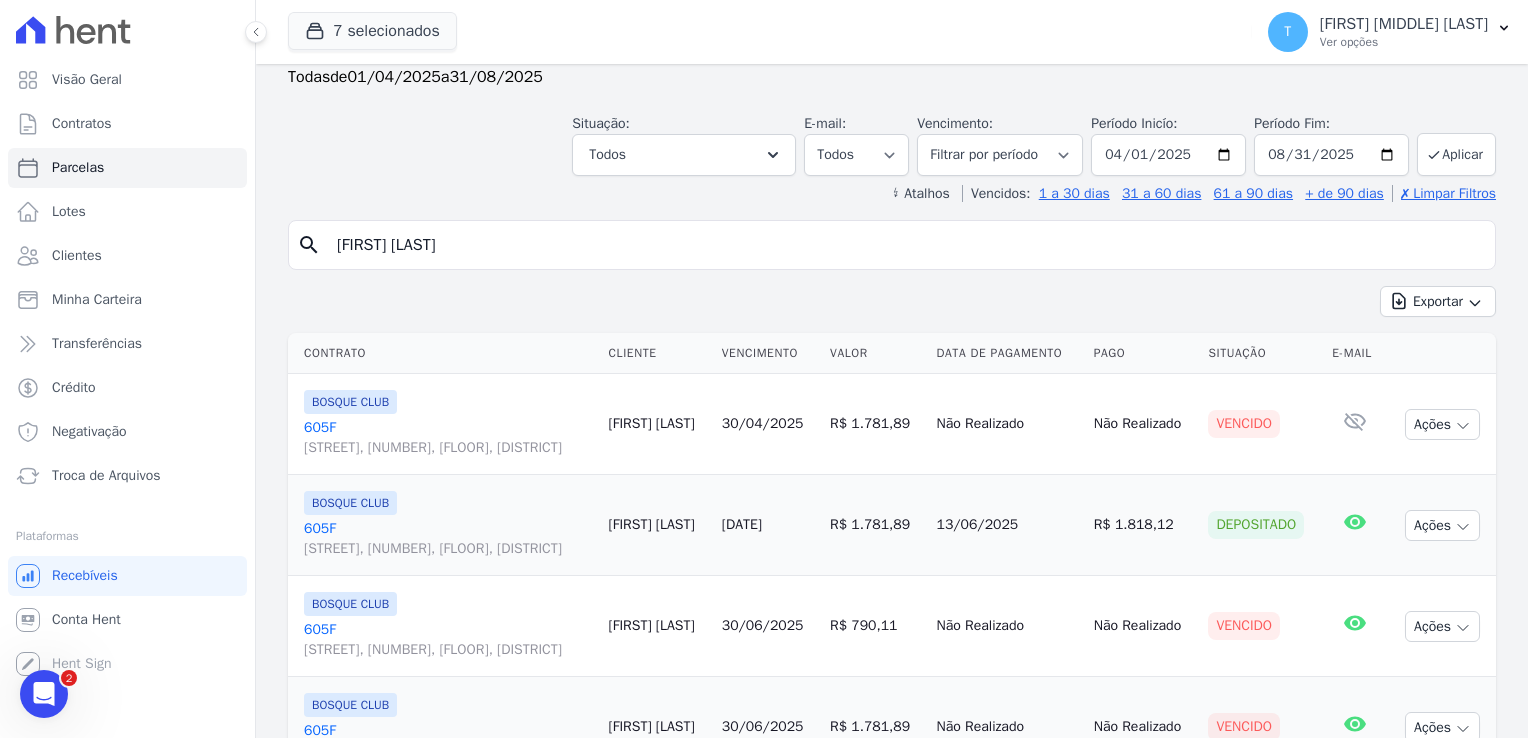 drag, startPoint x: 486, startPoint y: 246, endPoint x: 260, endPoint y: 244, distance: 226.00885 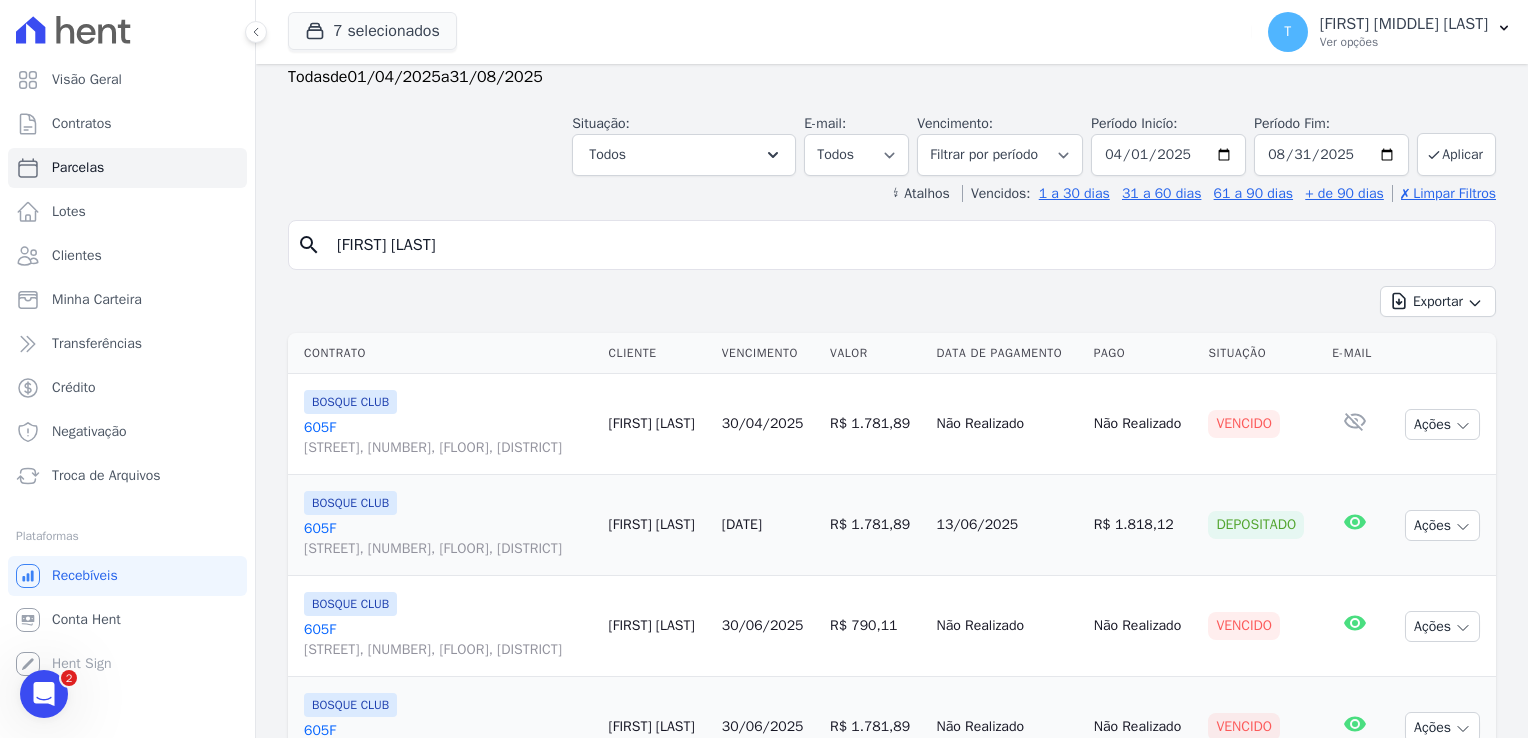 paste on "[FIRST] [MIDDLE] [LAST]" 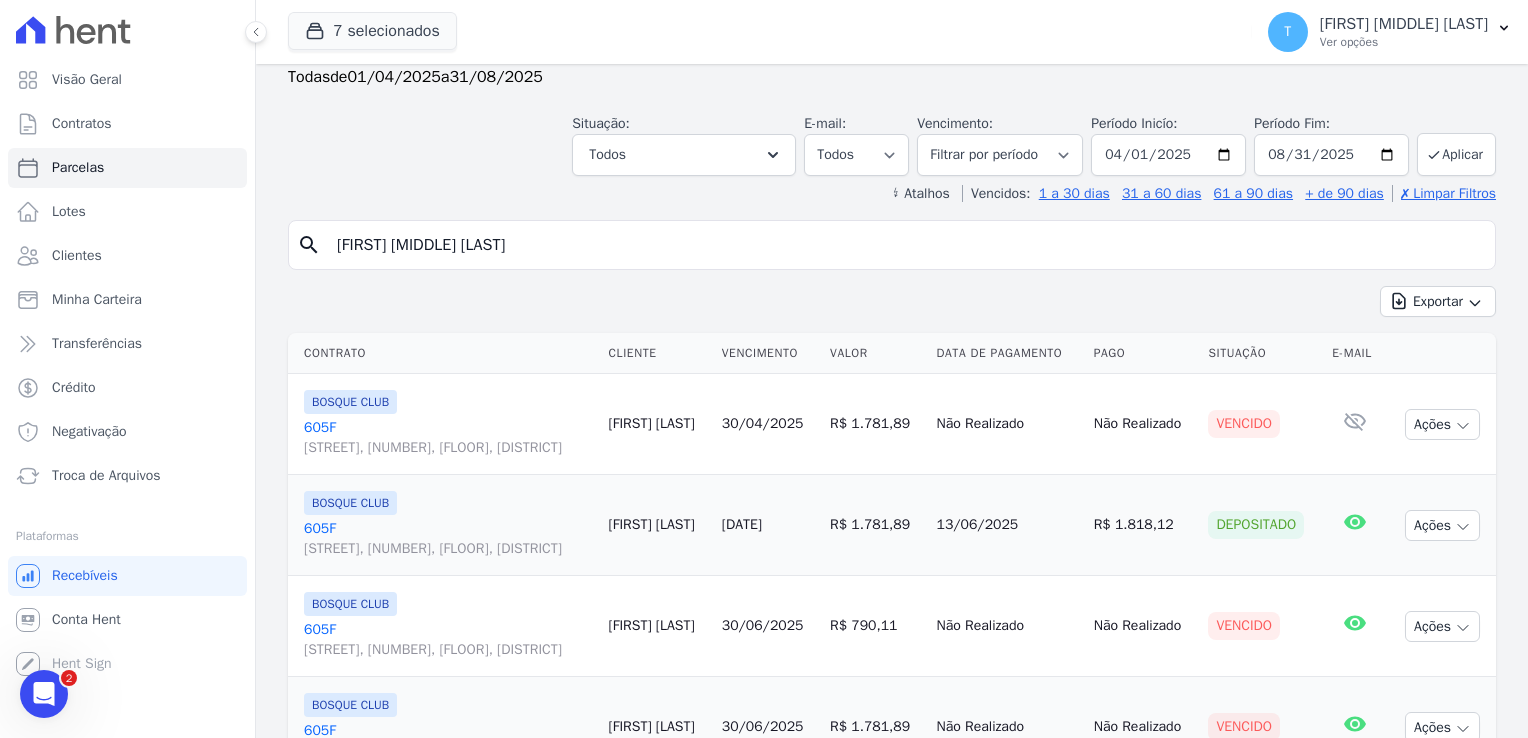 type on "[FIRST] [MIDDLE] [LAST]" 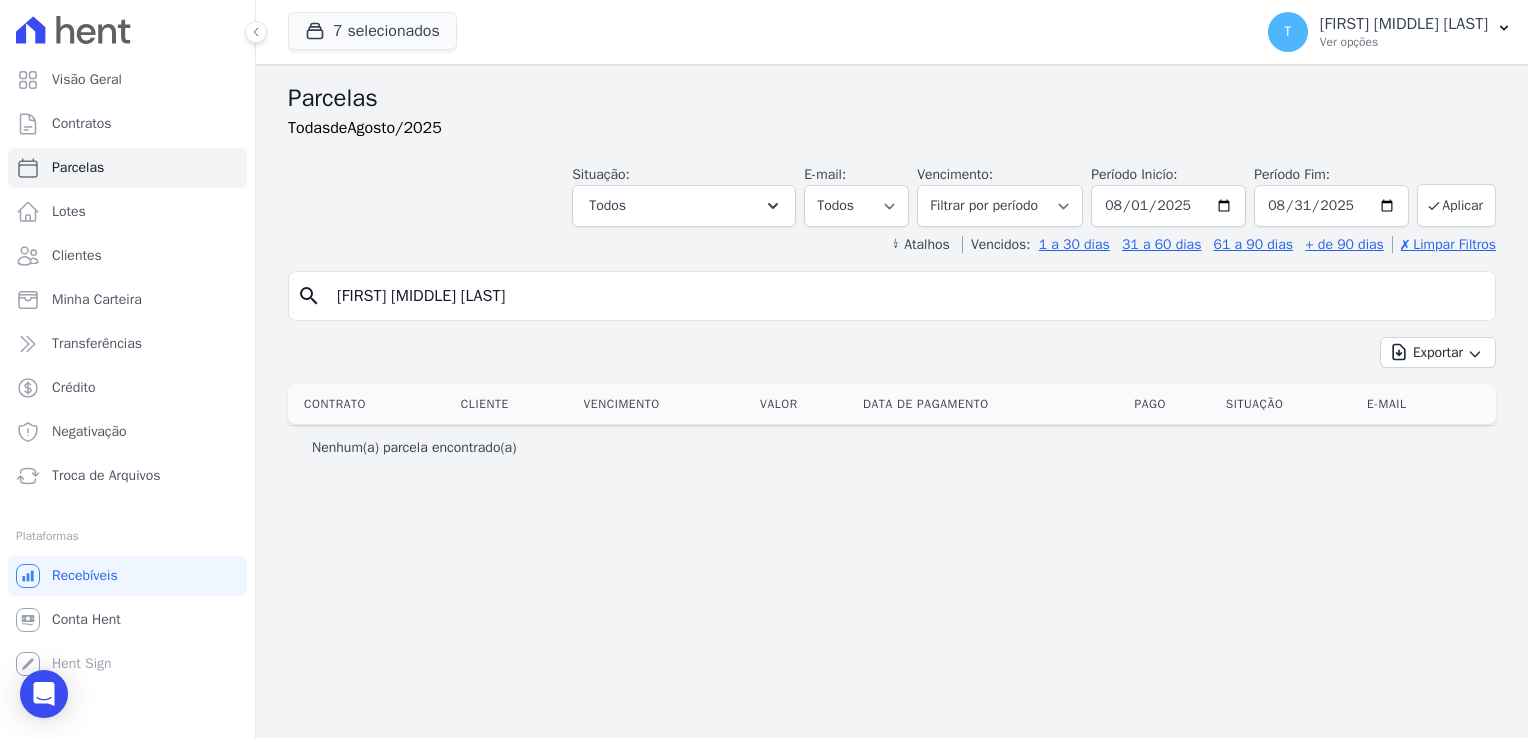drag, startPoint x: 560, startPoint y: 293, endPoint x: 314, endPoint y: 293, distance: 246 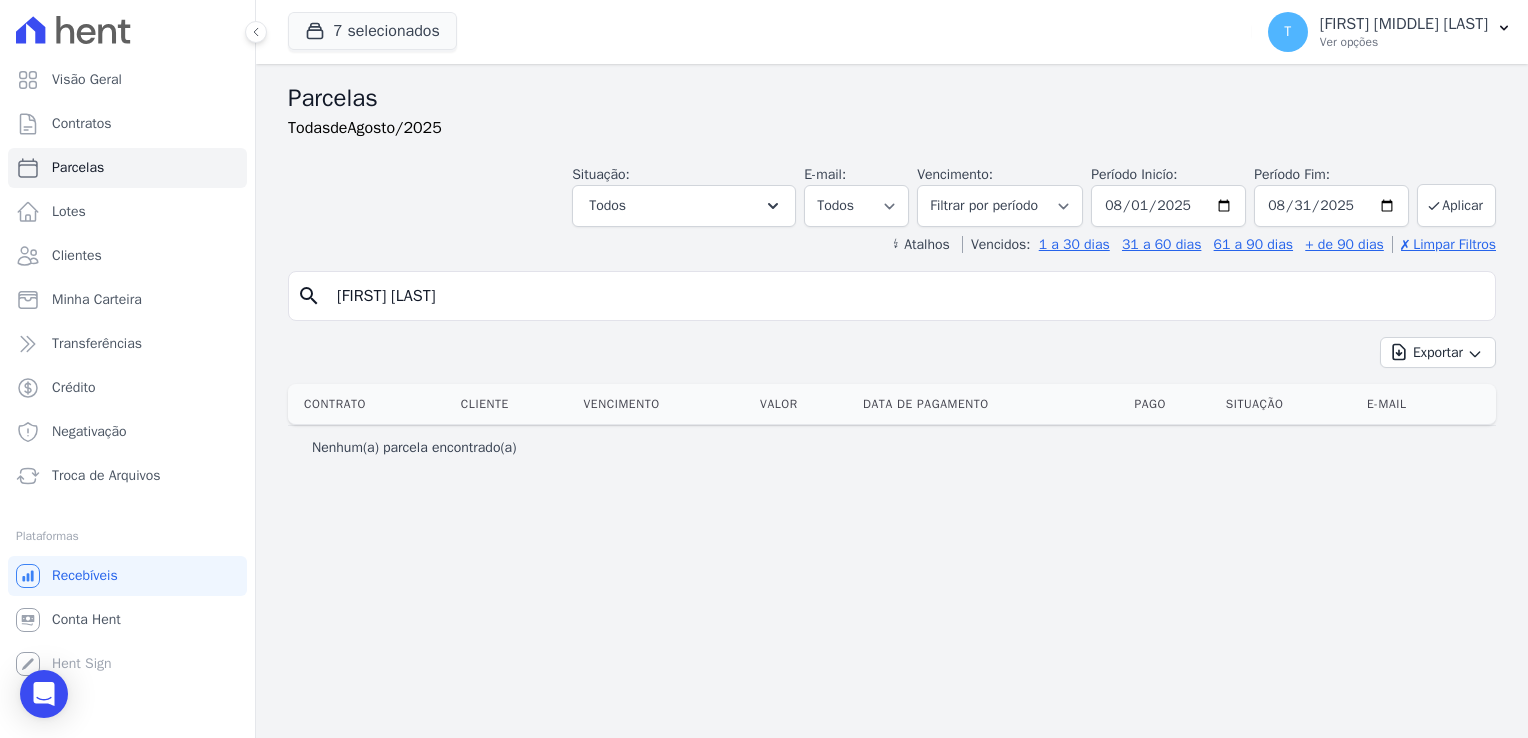 type on "[FIRST] [LAST]" 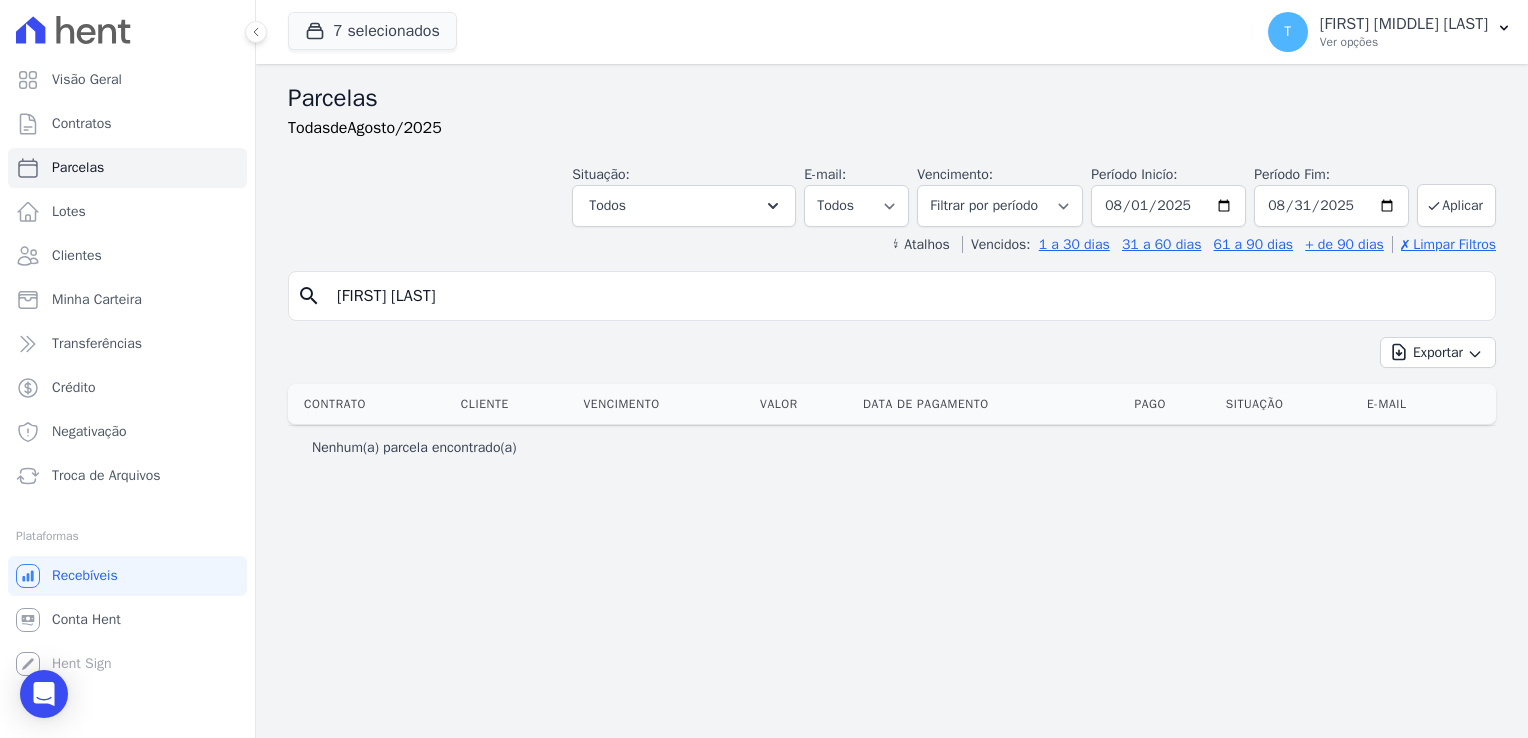 select 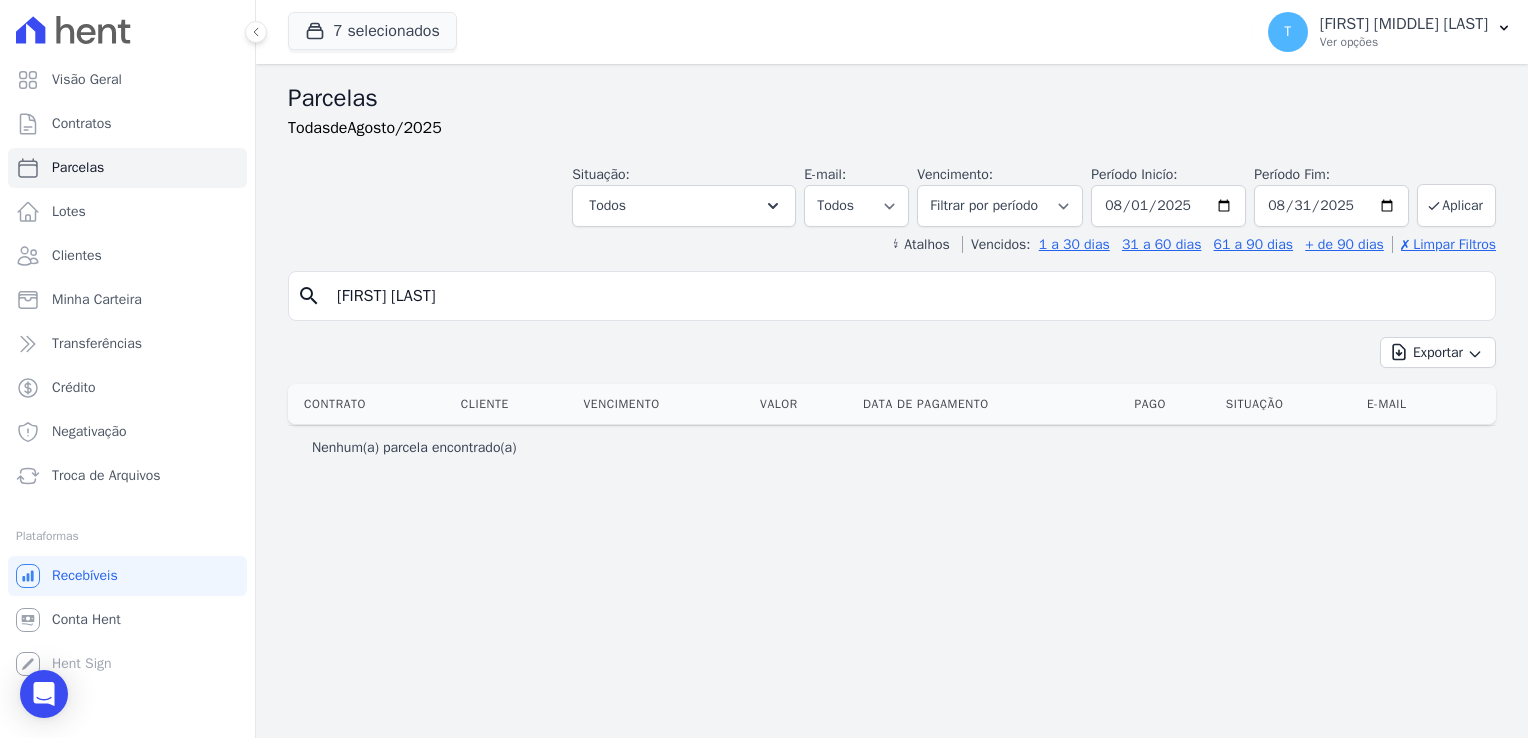 paste on "[FIRST] [MIDDLE] [LAST]" 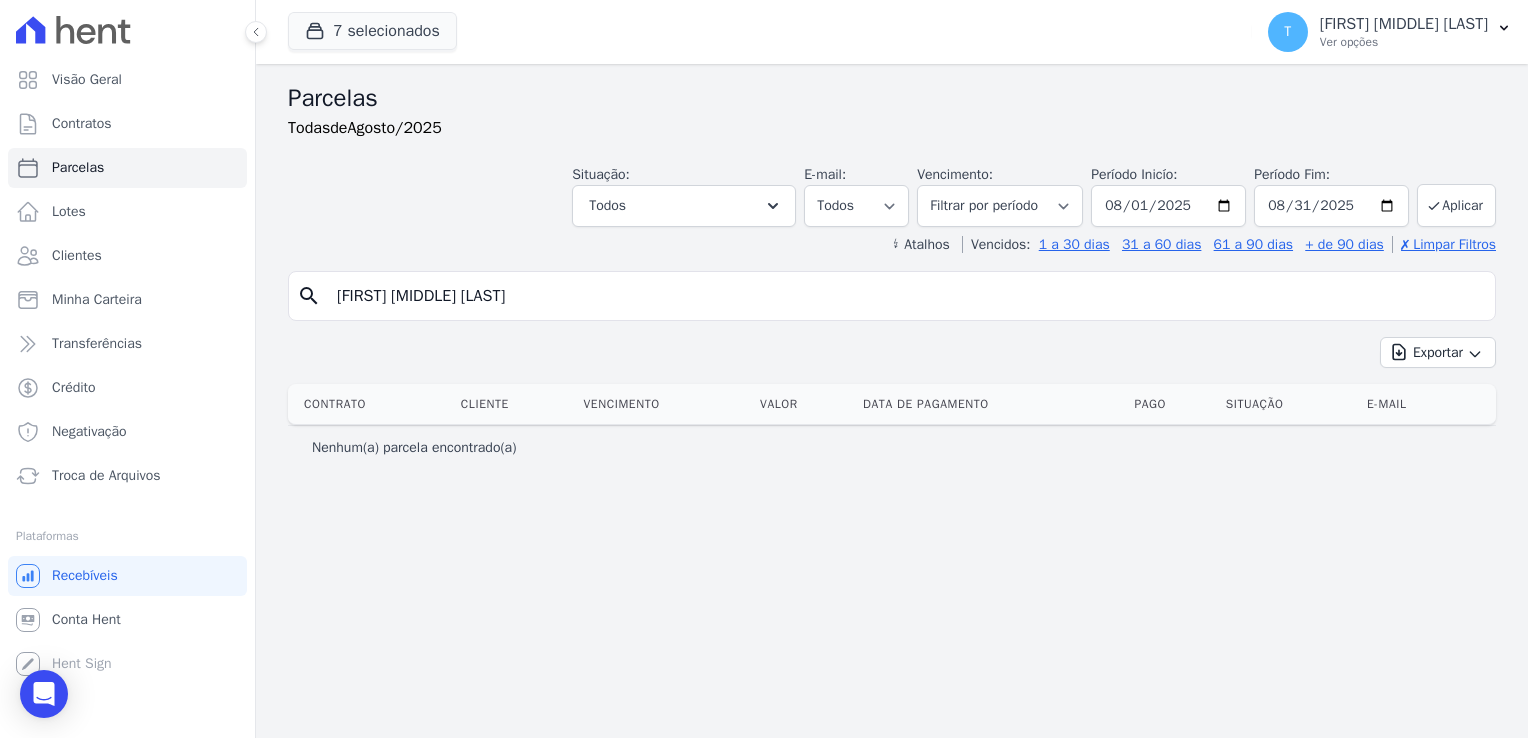 type on "[FIRST] [MIDDLE] [LAST]" 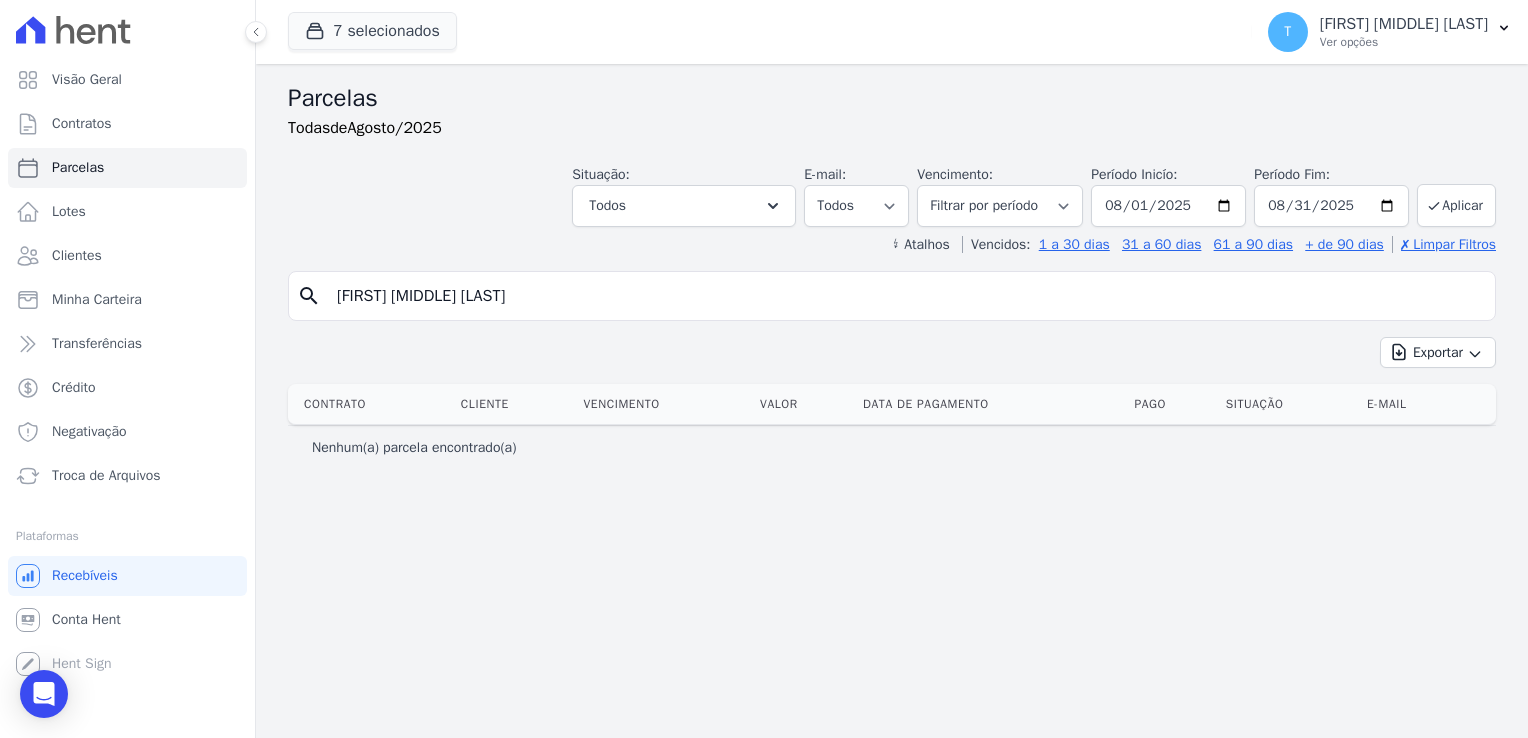 select 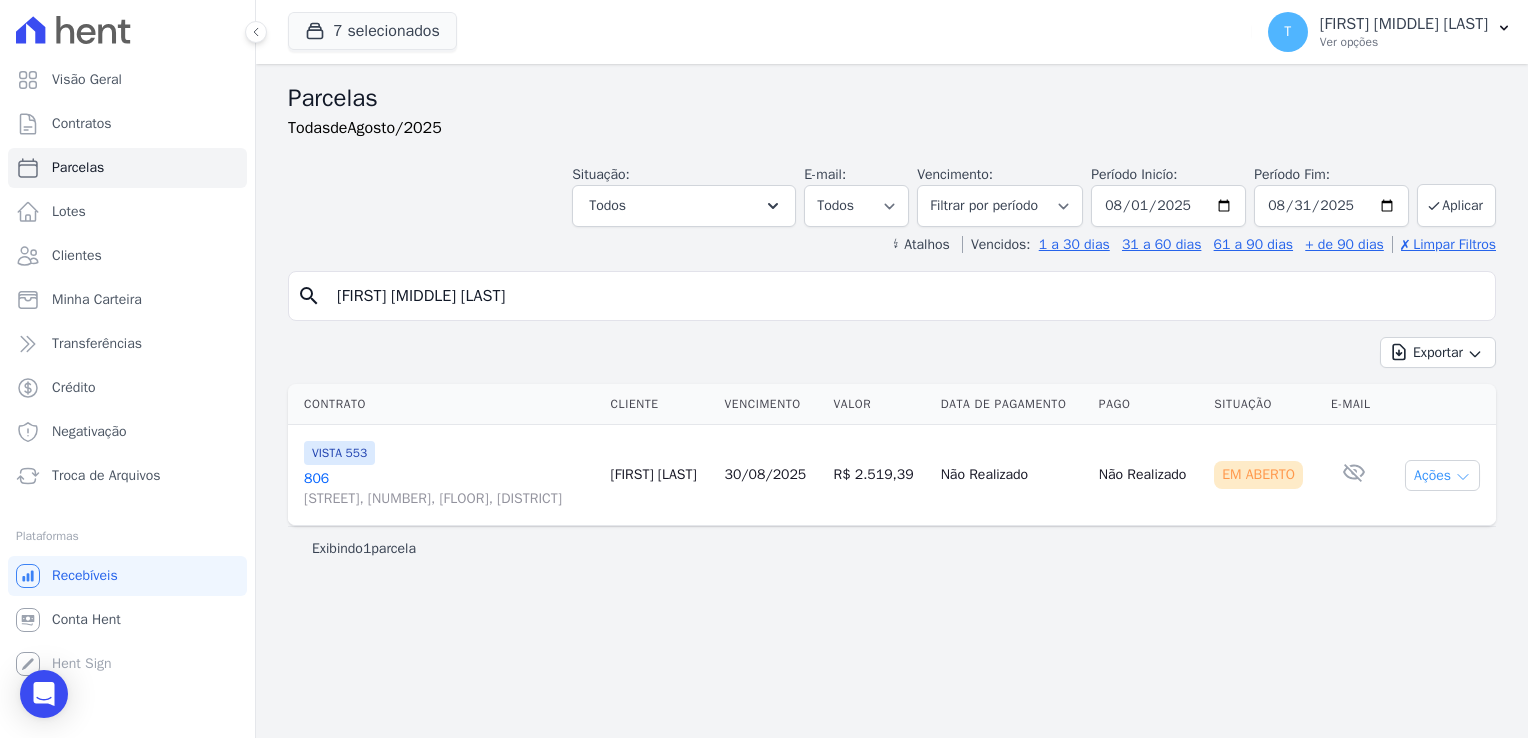 click 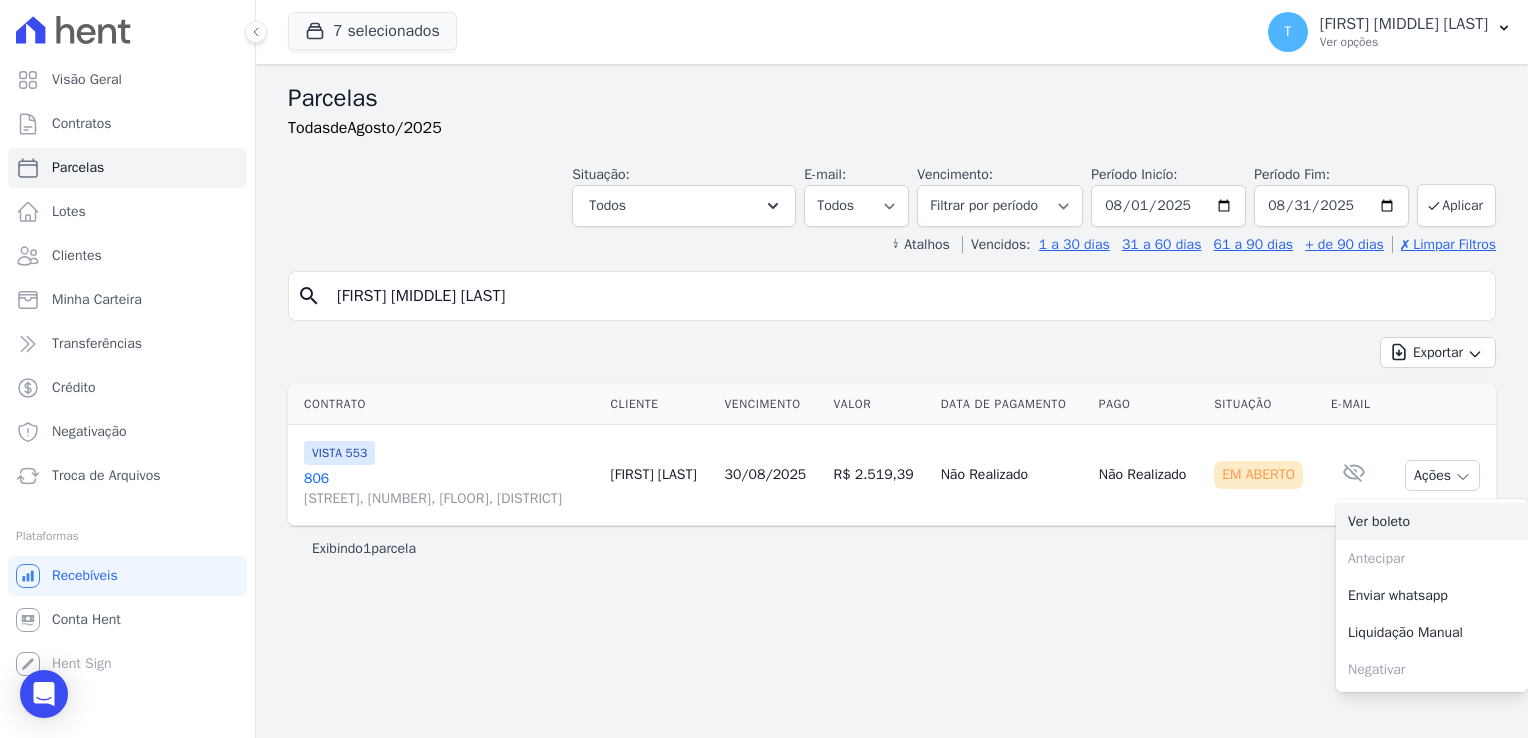 click on "Ver boleto" at bounding box center (1432, 521) 